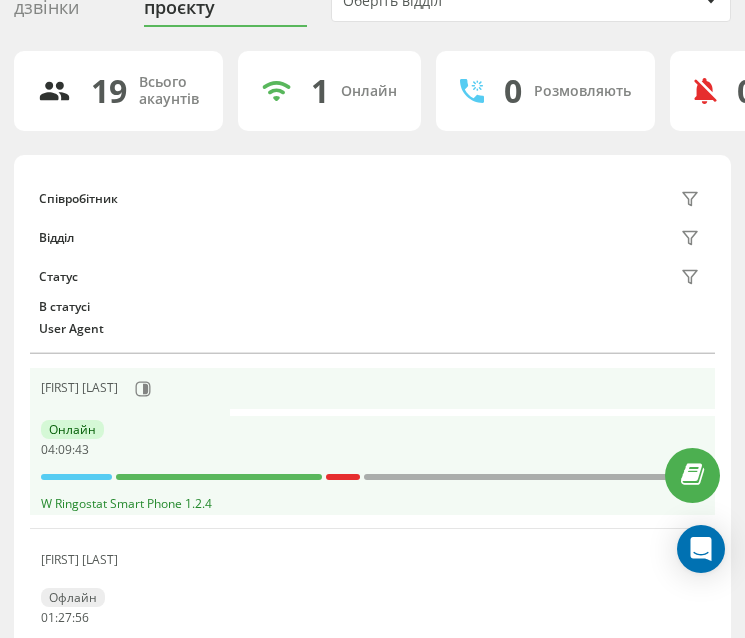 scroll, scrollTop: 167, scrollLeft: 0, axis: vertical 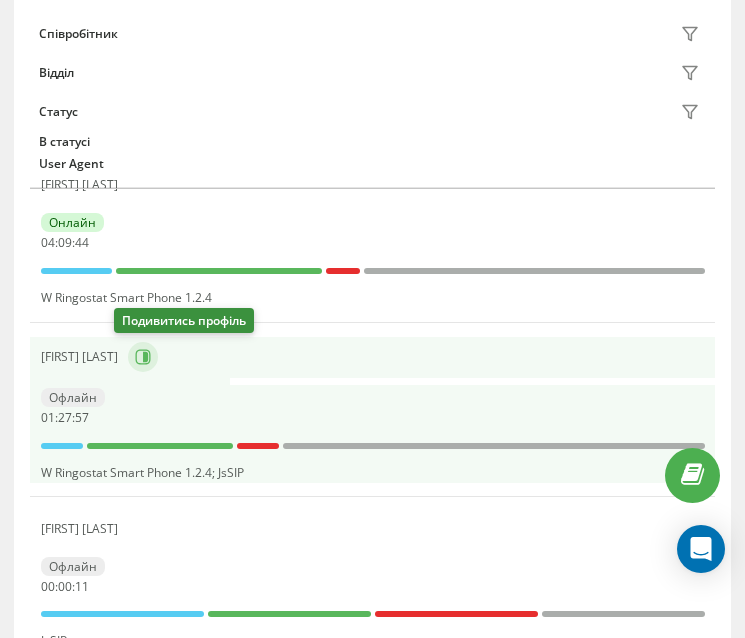 click 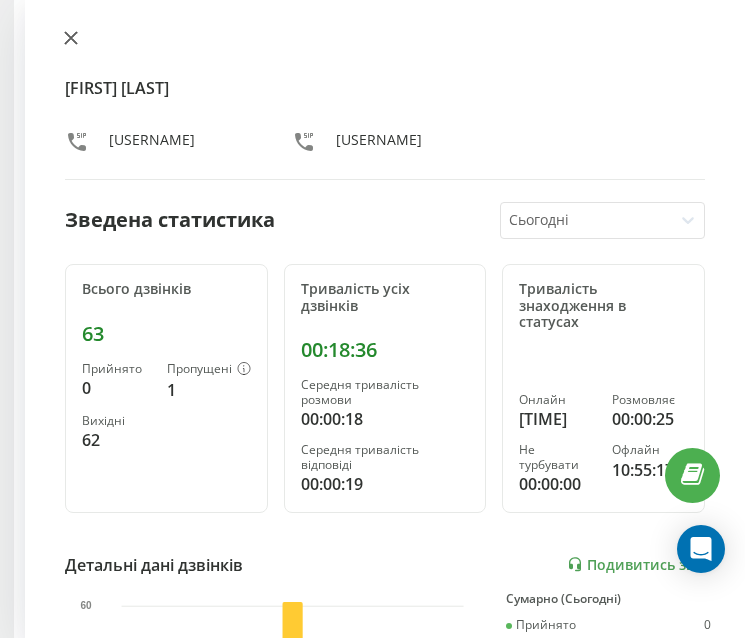 click 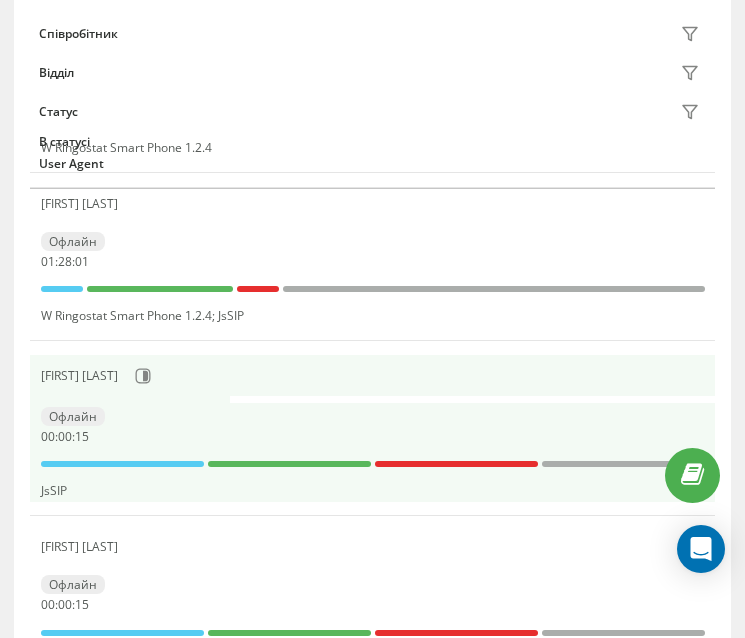 scroll, scrollTop: 500, scrollLeft: 0, axis: vertical 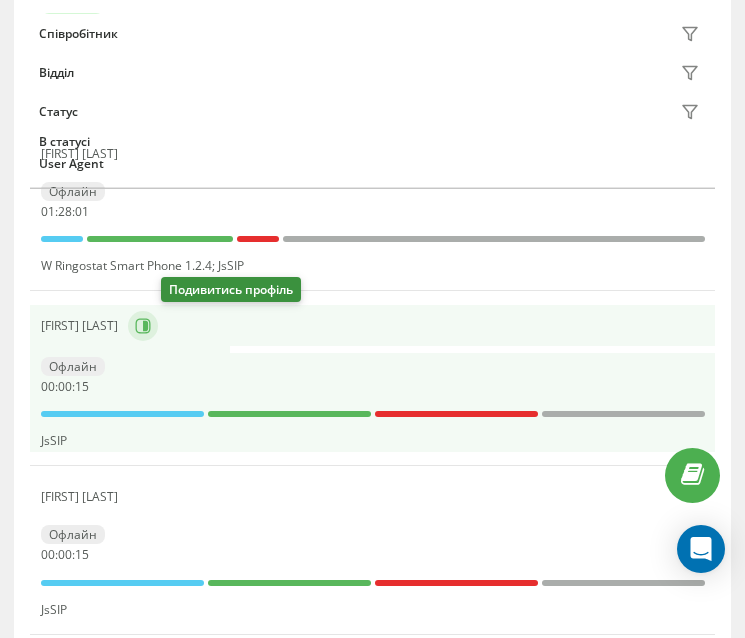 click 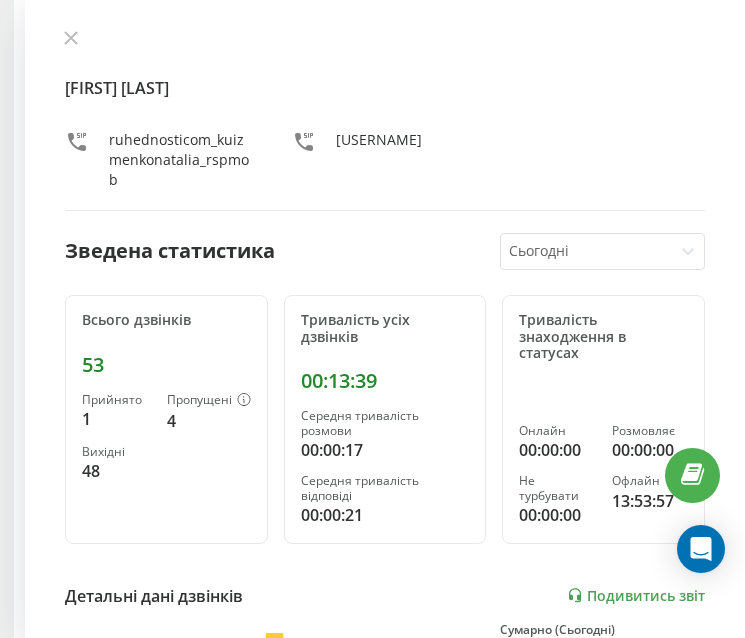 click on "[USERNAME] [FIRST] [LAST] Зведена статистика Сьогодні Всього дзвінків 53 Прийнято 1 Пропущені 4 Вихідні 48 Тривалість усіх дзвінків [TIME] Середня тривалість розмови [TIME] Середня тривалість відповіді [TIME] Тривалість знаходження в статусах Онлайн [TIME] Розмовляє [TIME] Не турбувати [TIME] Офлайн [TIME] Детальні дані дзвінків Подивитись звіт 5 серп 0 10 20 30 40 Сумарно (Сьогодні) Прийнято 1 Пропущені 4 Вихідні 48 Подивитись деталі Детальні дані статусів 5 серп Сумарно (Сьогодні) Онлайн [TIME] Розмовляє [TIME] Не турбувати [TIME] Офлайн [TIME]" at bounding box center [385, 319] 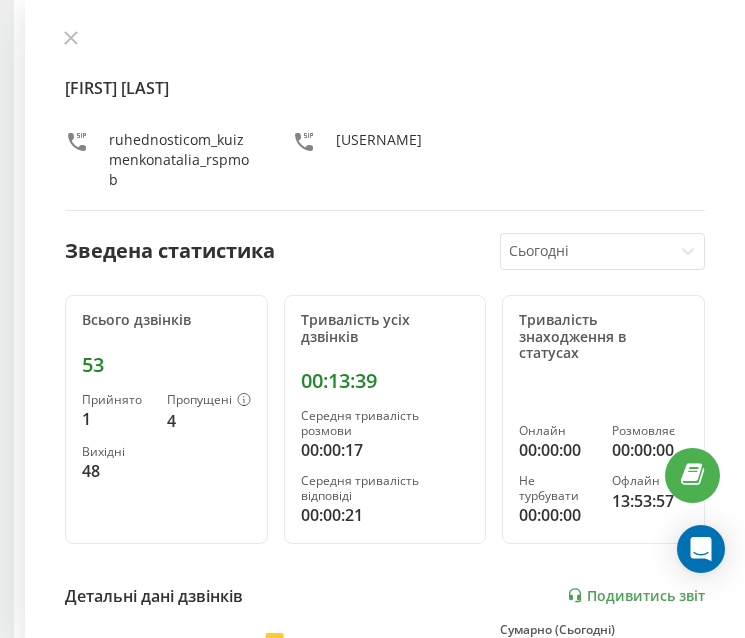 click at bounding box center [71, 39] 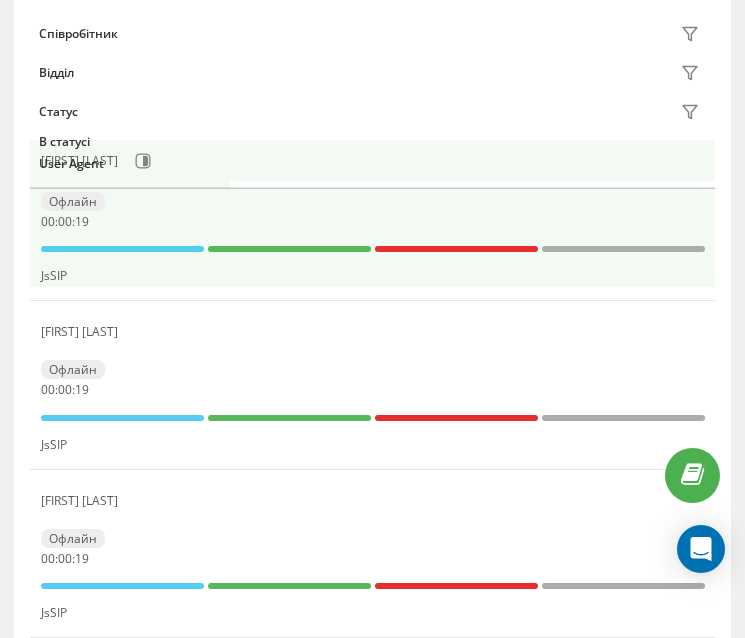 scroll, scrollTop: 694, scrollLeft: 0, axis: vertical 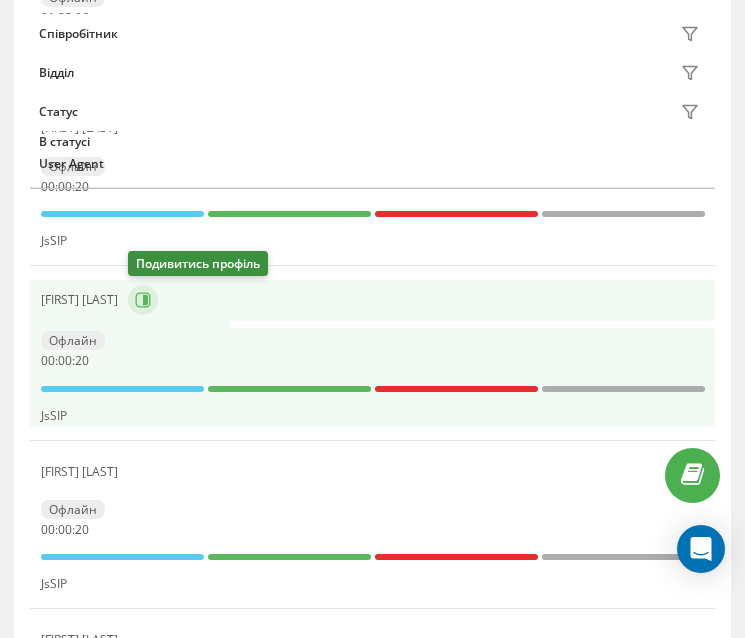 click 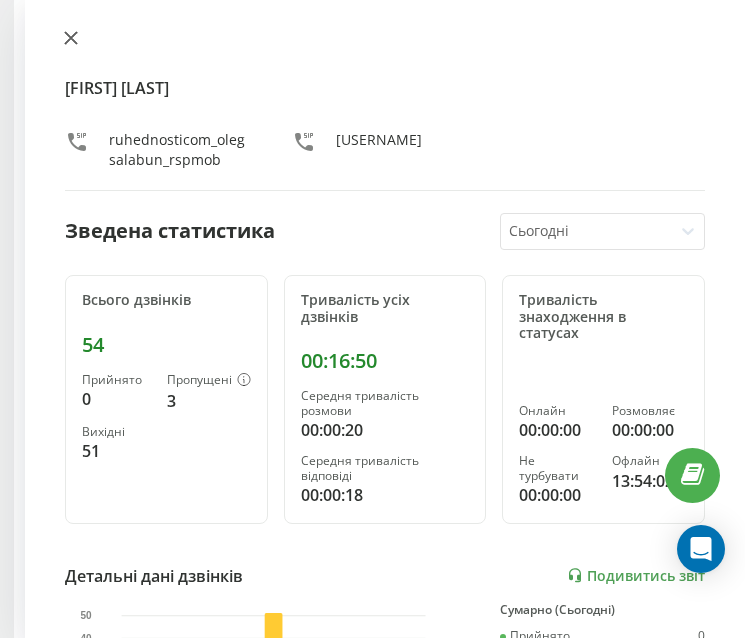 click 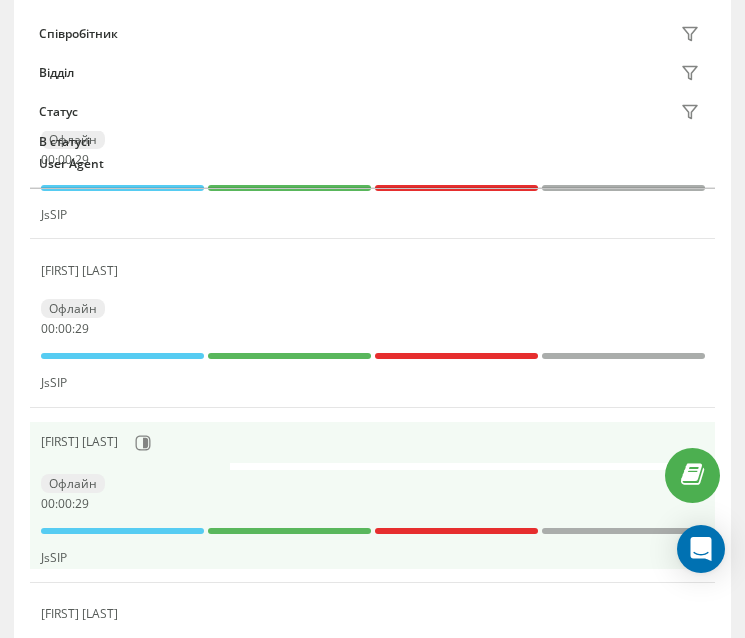 scroll, scrollTop: 894, scrollLeft: 0, axis: vertical 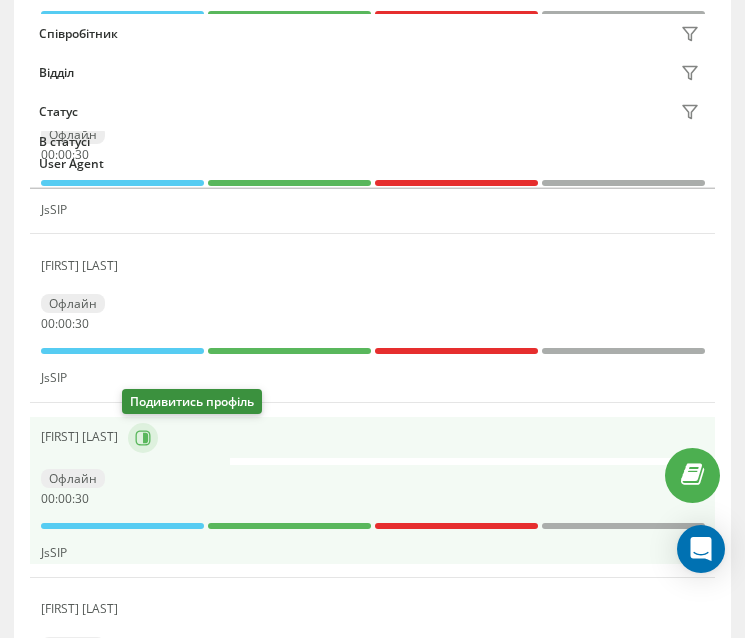 click 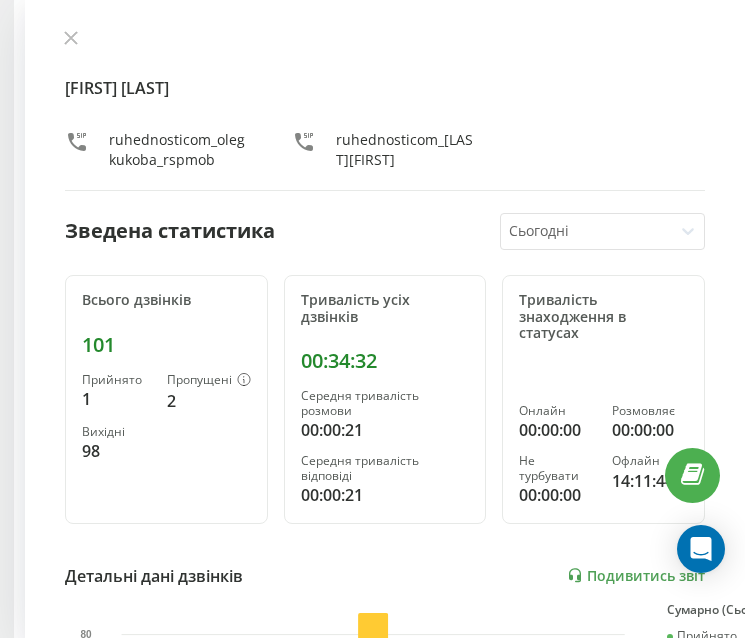 scroll, scrollTop: 894, scrollLeft: 0, axis: vertical 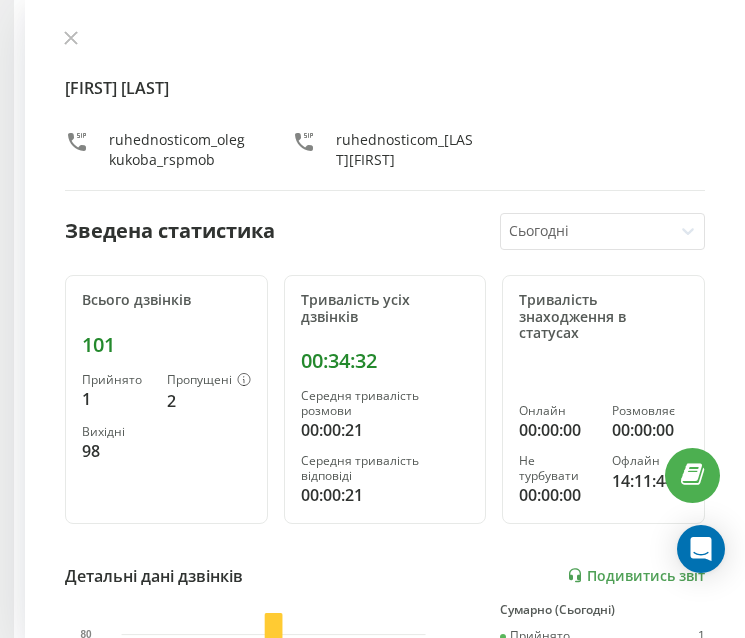 click 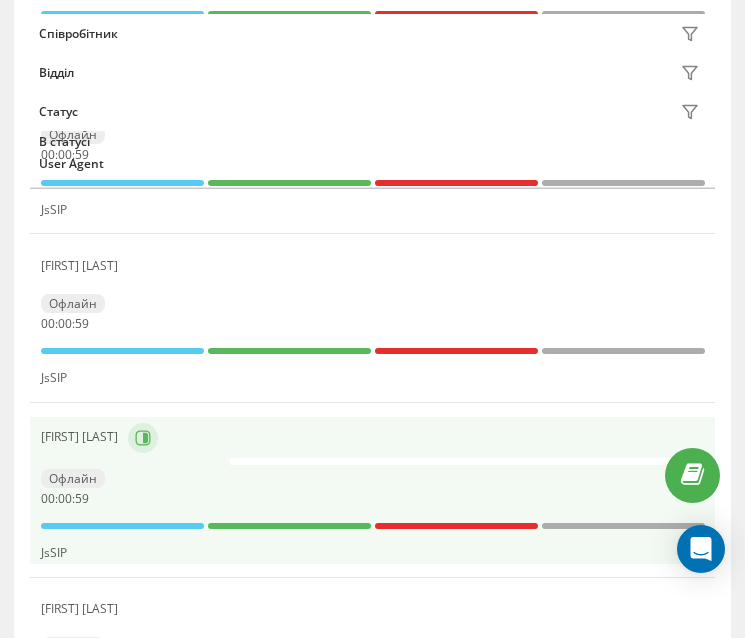 click 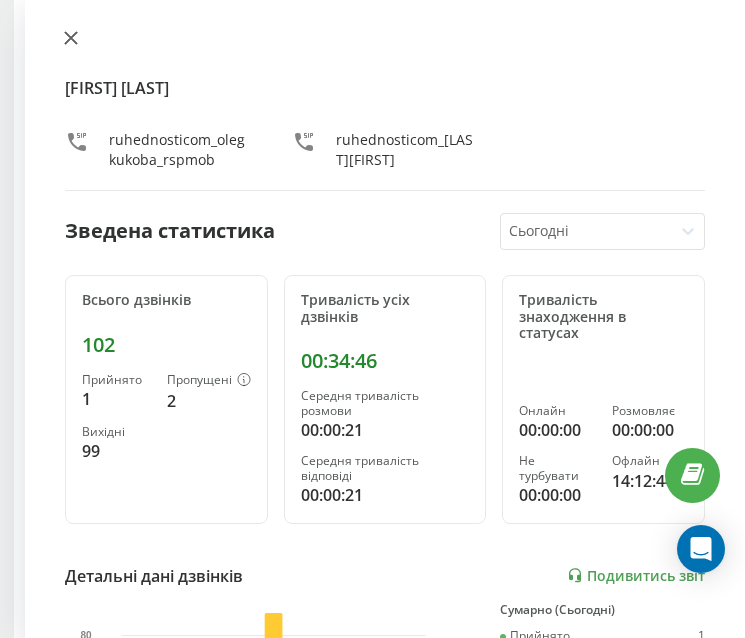 click 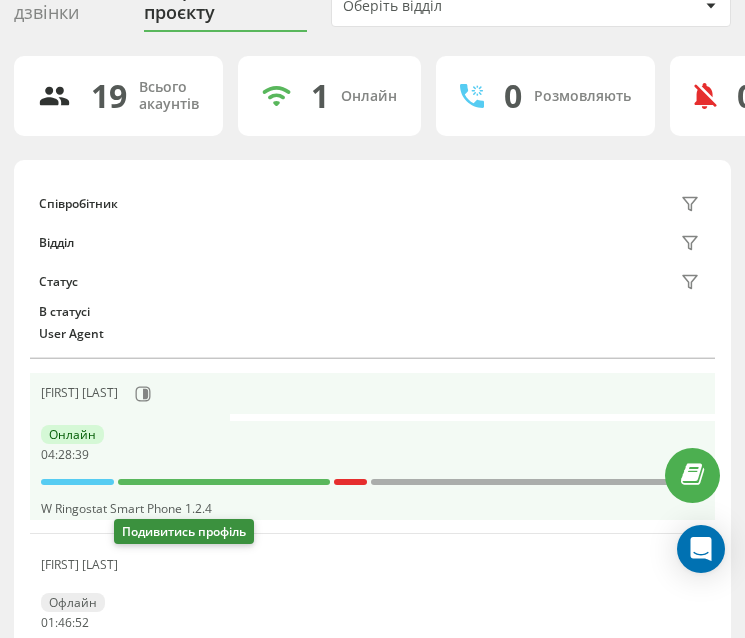 scroll, scrollTop: 0, scrollLeft: 0, axis: both 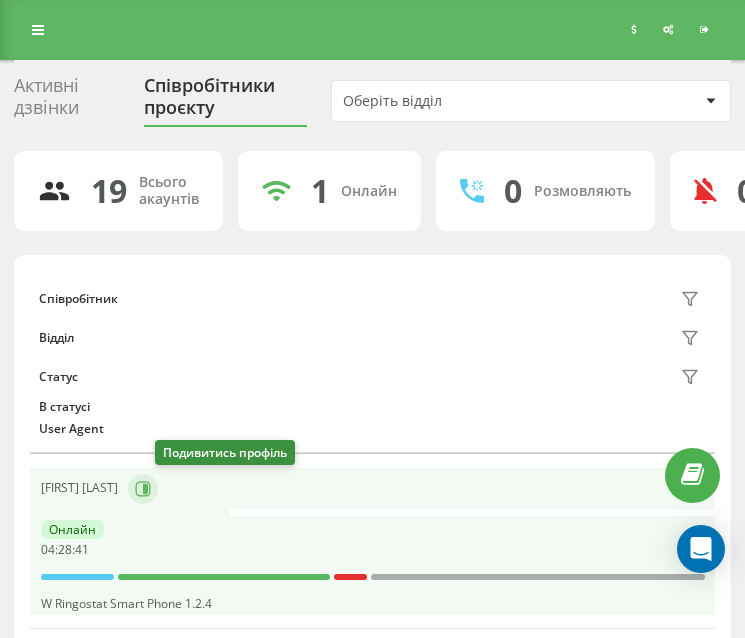 click 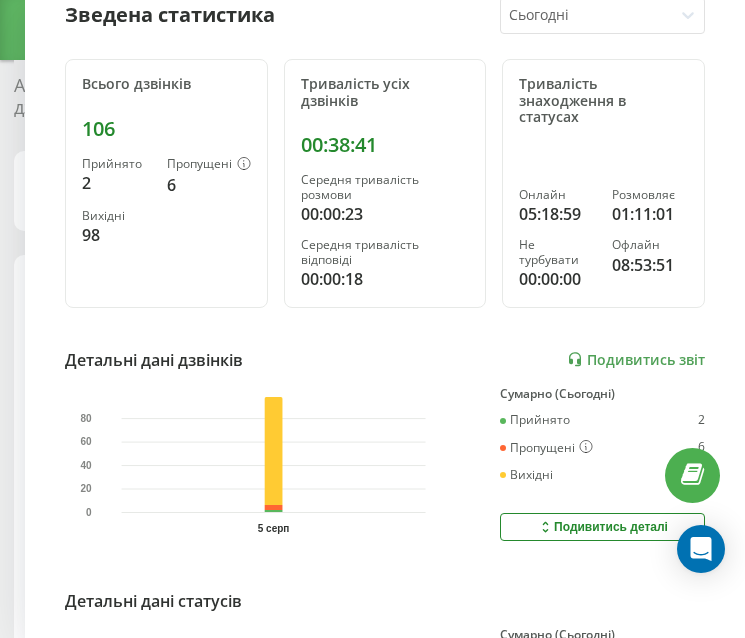 scroll, scrollTop: 0, scrollLeft: 0, axis: both 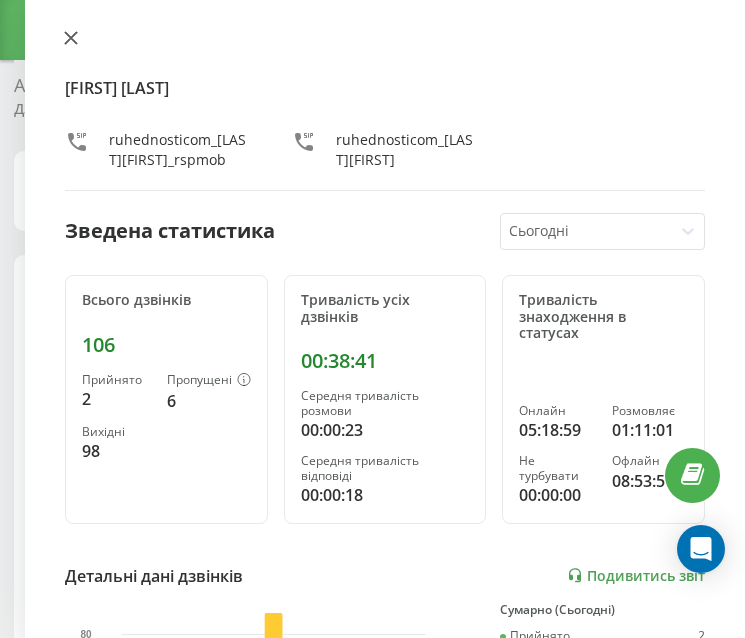 click 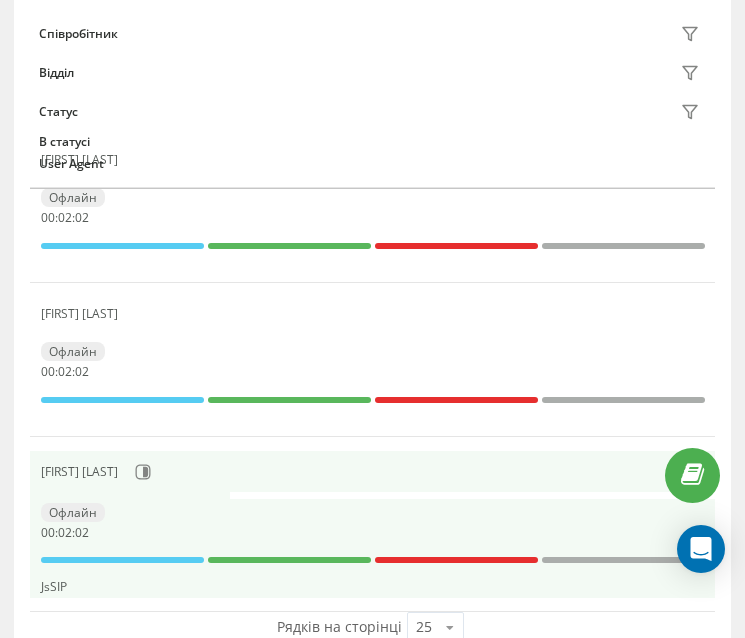 scroll, scrollTop: 3111, scrollLeft: 0, axis: vertical 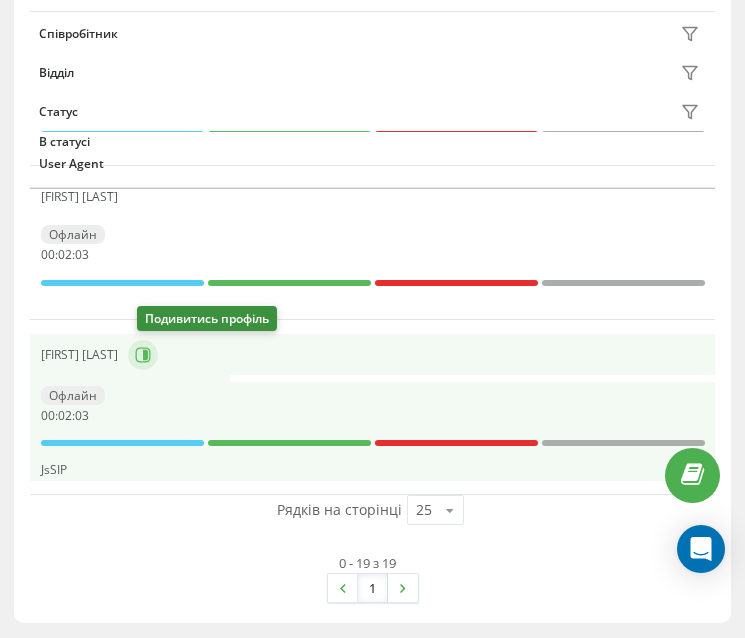click 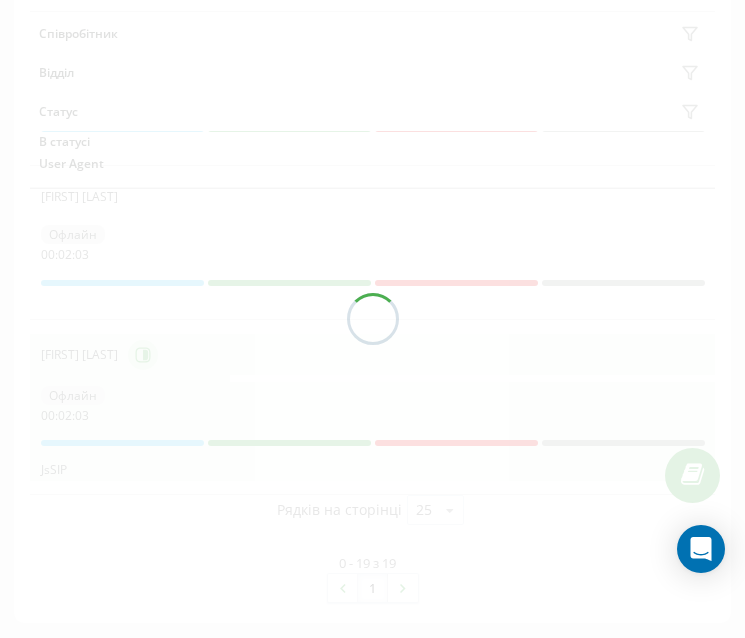 scroll, scrollTop: 3105, scrollLeft: 0, axis: vertical 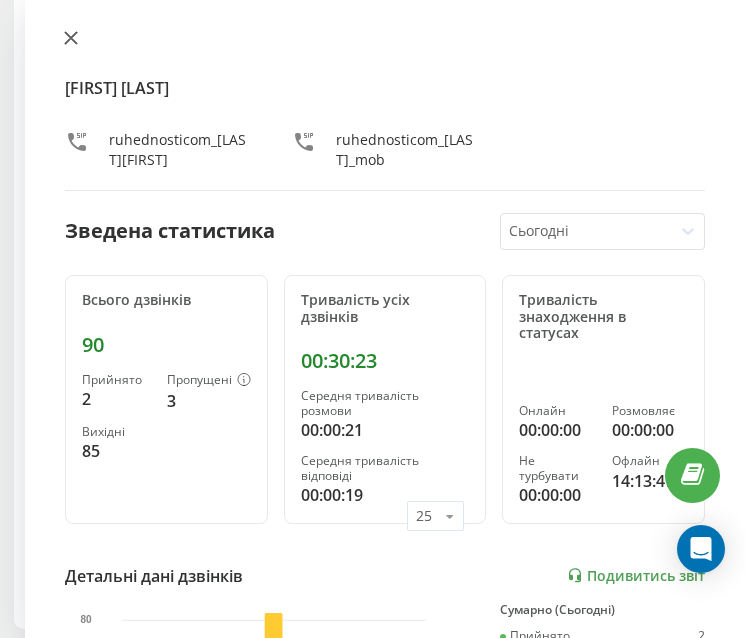 click at bounding box center [71, 39] 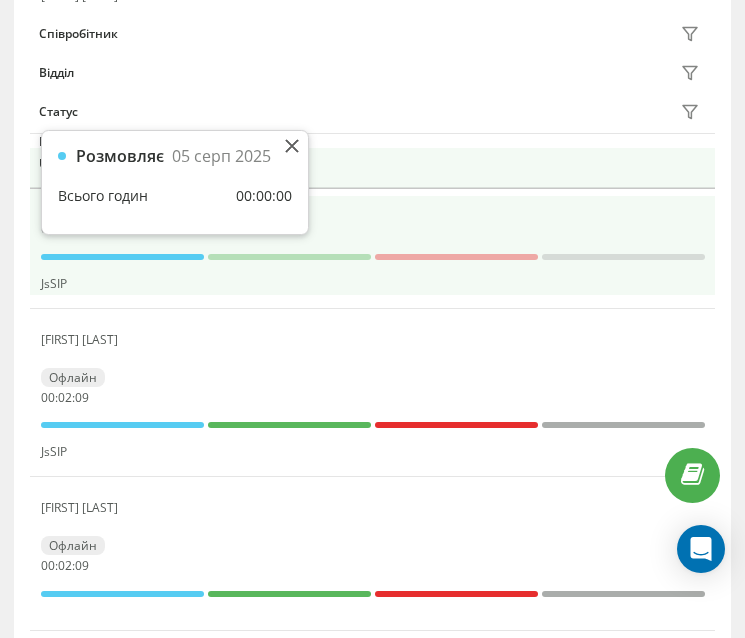 scroll, scrollTop: 2605, scrollLeft: 0, axis: vertical 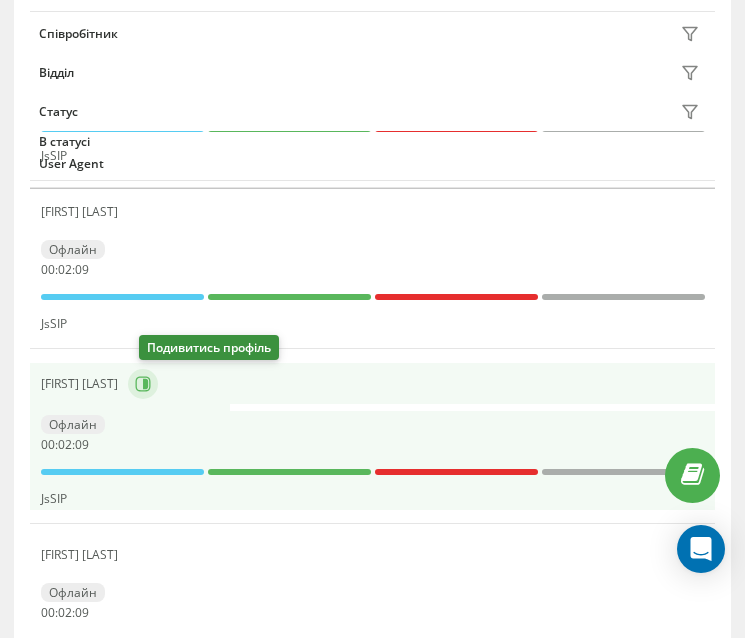 click at bounding box center (143, 384) 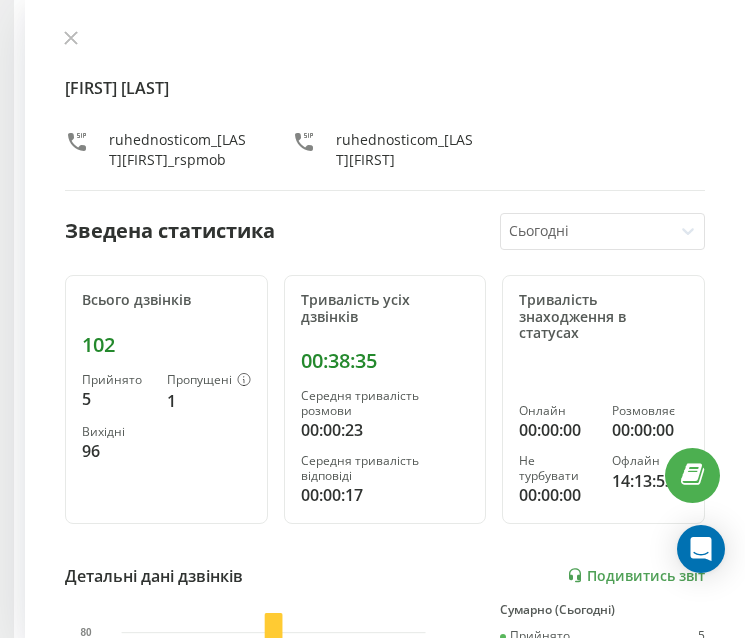 click on "Аліна Мак'єнко ruhednosticom_alinamakienko_rspmob ruhednosticom_alinamakienko Зведена статистика Сьогодні Всього дзвінків 102 Прийнято 5 Пропущені 1 Вихідні 96 Тривалість усіх дзвінків 00:38:35 Середня тривалість розмови 00:00:23 Середня тривалість відповіді 00:00:17 Тривалість знаходження в статусах Онлайн 00:00:00 Розмовляє 00:00:00 Не турбувати 00:00:00 Офлайн 14:13:53 Детальні дані дзвінків Подивитись звіт 5 серп 0 20 40 60 80 Сумарно (Сьогодні) Прийнято 5 Пропущені 1 Вихідні 96   Подивитись деталі Детальні дані статусів 5 серп Сумарно (Сьогодні) Онлайн 00:00:00 Розмовляє 00:00:00 Не турбувати 00:00:00 Офлайн 14:13:53" at bounding box center [385, 319] 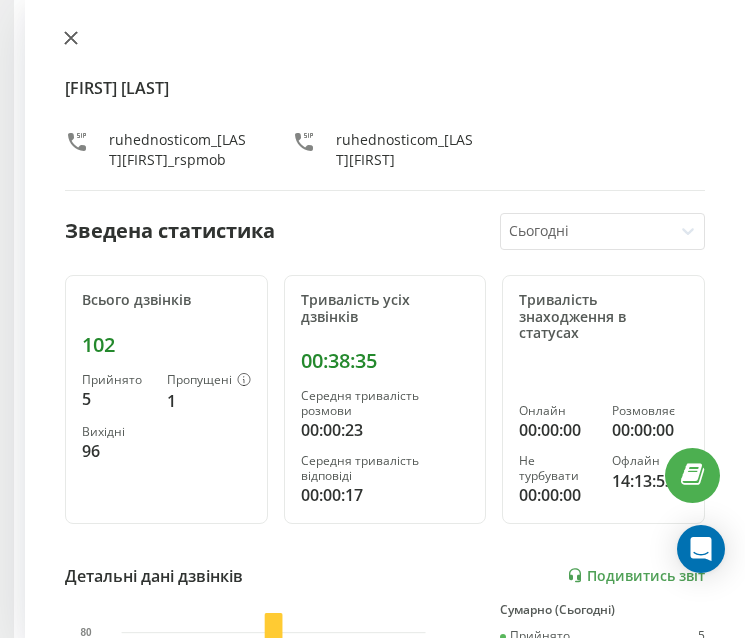 click 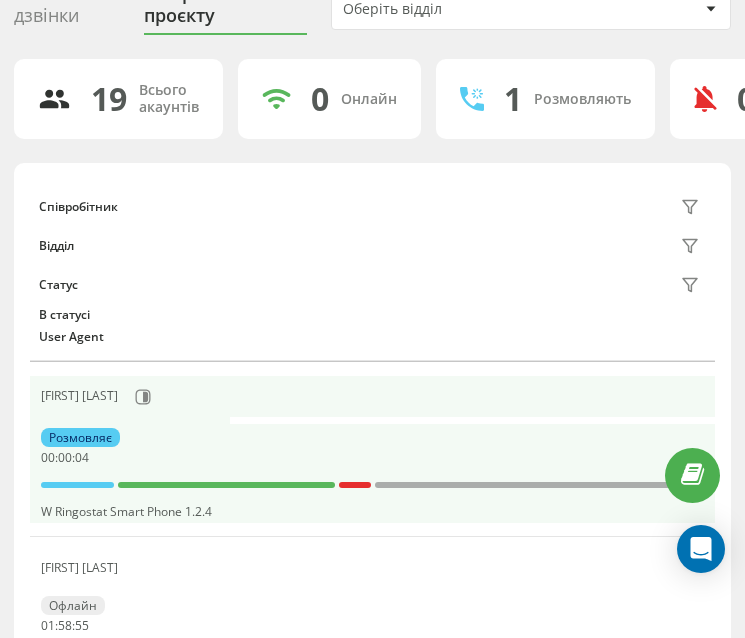 scroll, scrollTop: 0, scrollLeft: 0, axis: both 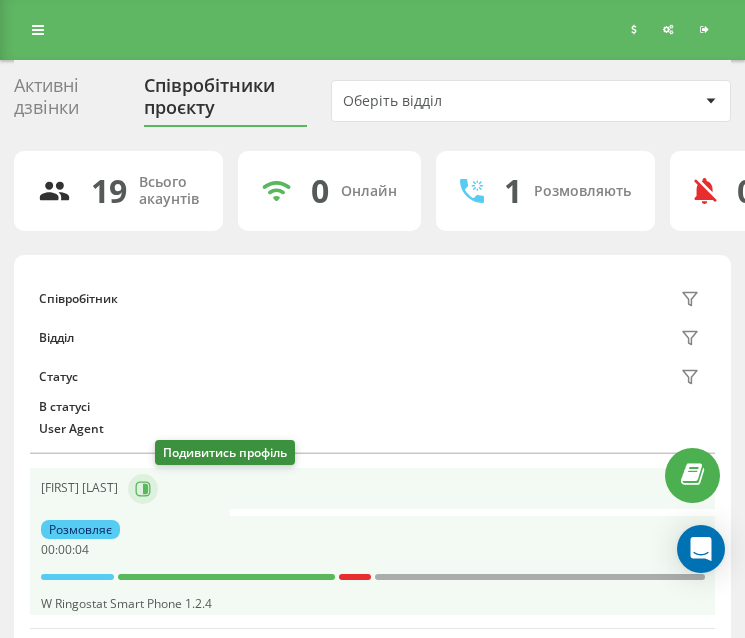 click 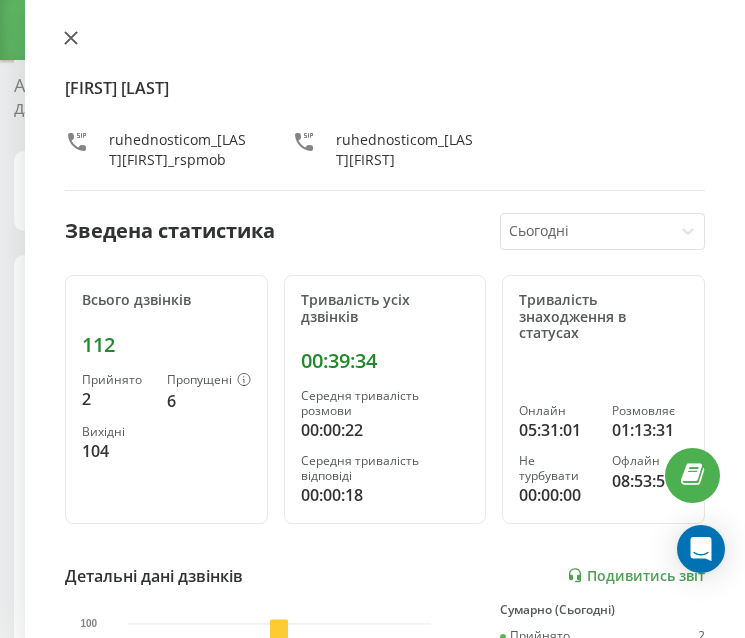 click 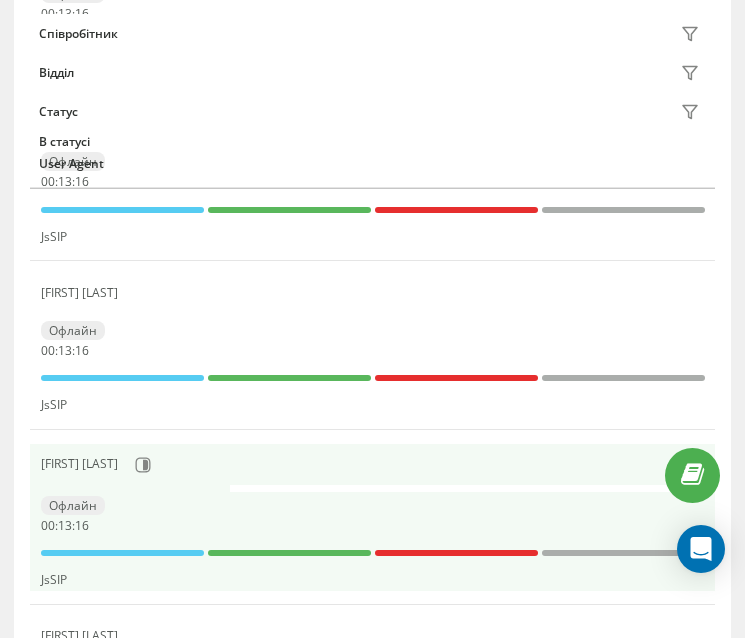 scroll, scrollTop: 900, scrollLeft: 0, axis: vertical 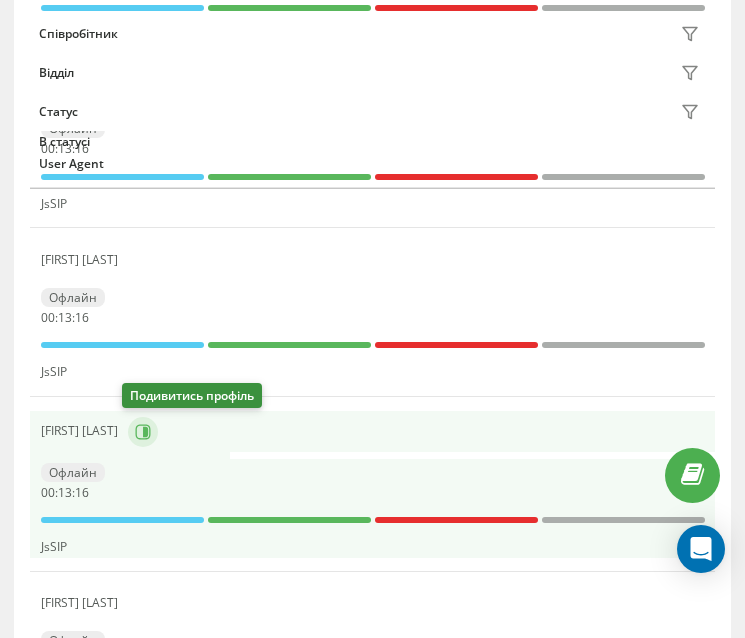 click at bounding box center [143, 432] 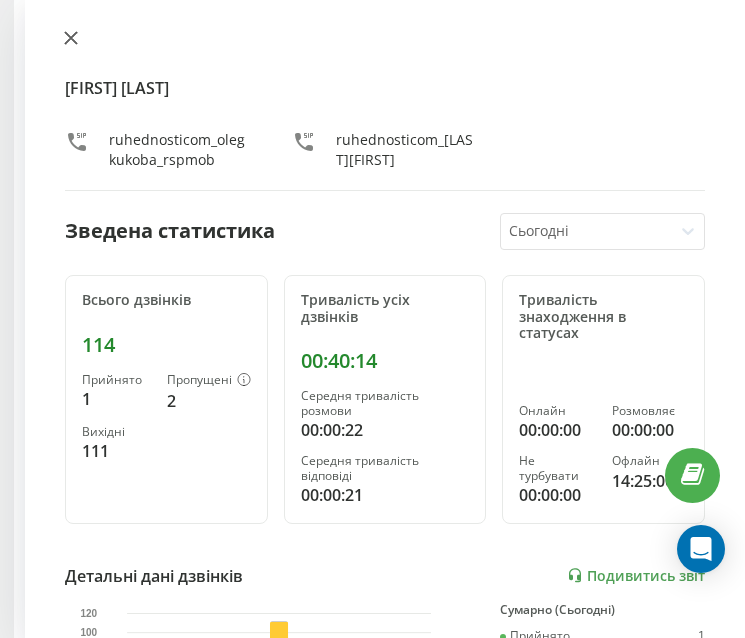 click 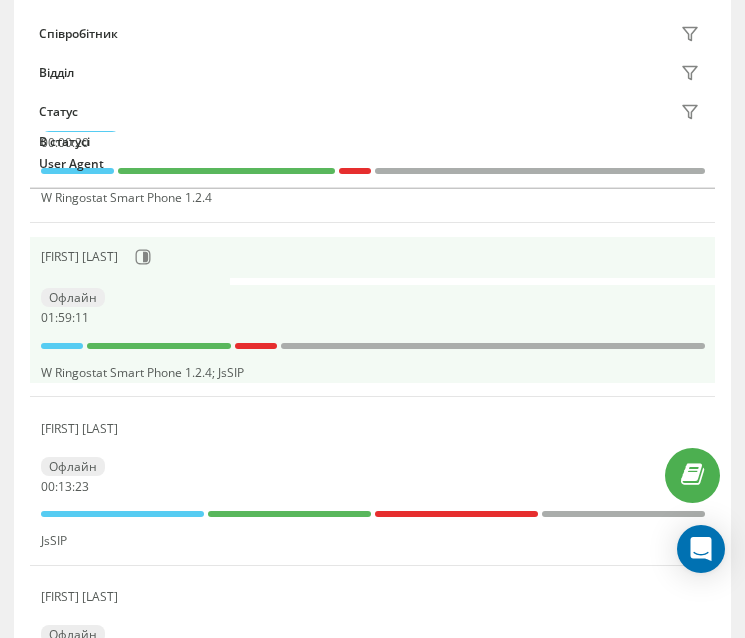 scroll, scrollTop: 0, scrollLeft: 0, axis: both 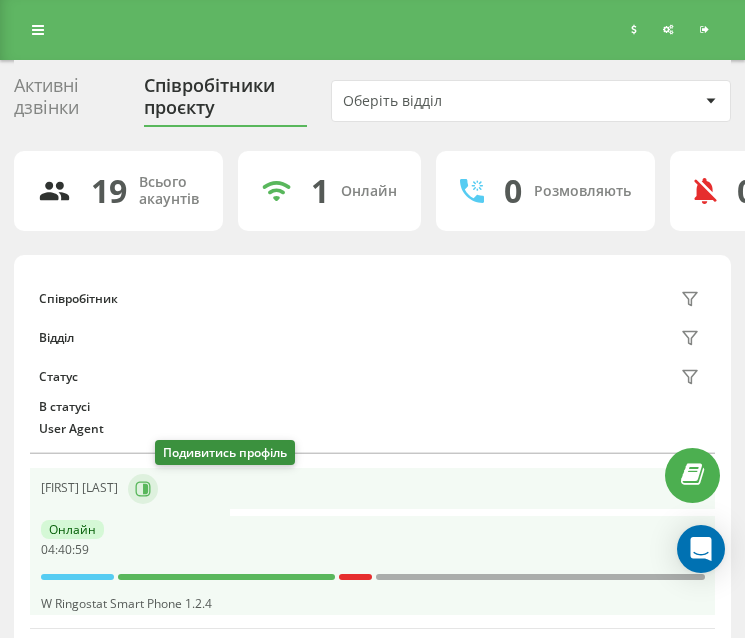 click at bounding box center (143, 489) 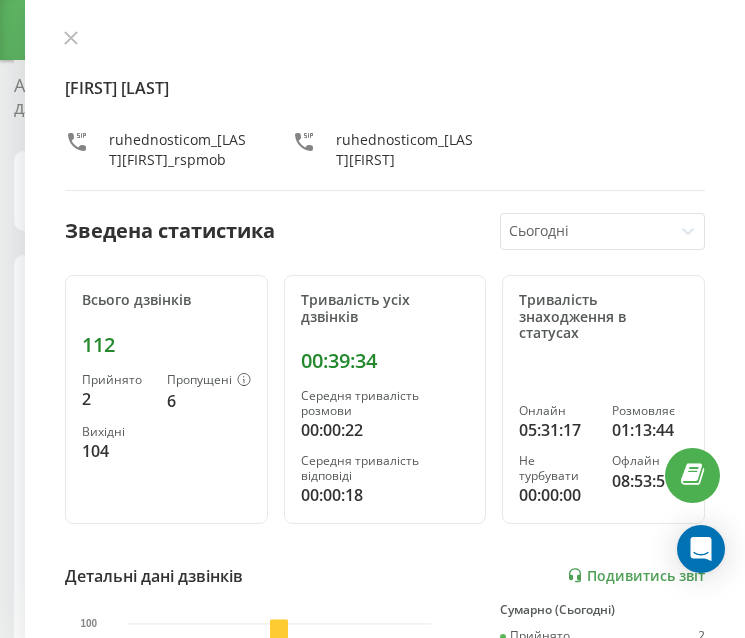 click on "Руслан Кривошей ruhednosticom_ruslankryvoshei_rspmob ruhednosticom_ruslankryvoshei Зведена статистика Сьогодні Всього дзвінків 112 Прийнято 2 Пропущені 6 Вихідні 104 Тривалість усіх дзвінків 00:39:34 Середня тривалість розмови 00:00:22 Середня тривалість відповіді 00:00:18 Тривалість знаходження в статусах Онлайн 05:31:17 Розмовляє 01:13:44 Не турбувати 00:00:00 Офлайн 08:53:51 Детальні дані дзвінків Подивитись звіт 5 серп 0 20 40 60 80 100 Сумарно (Сьогодні) Прийнято 2 Пропущені 6 Вихідні 104   Подивитись деталі Детальні дані статусів 5 серп Сумарно (Сьогодні) Онлайн 05:31:17 Розмовляє 01:13:44 Не турбувати 00:00:00 Офлайн 08:53:51" at bounding box center [385, 319] 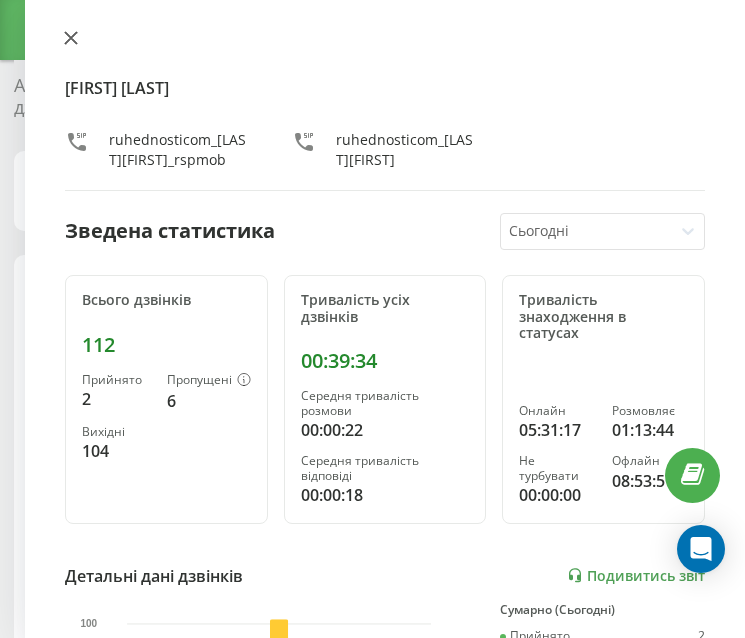 click 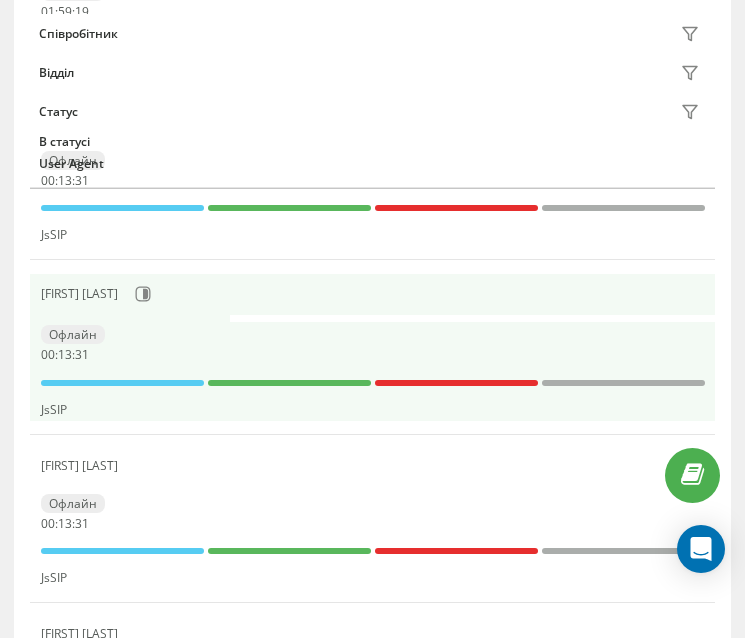 scroll, scrollTop: 800, scrollLeft: 0, axis: vertical 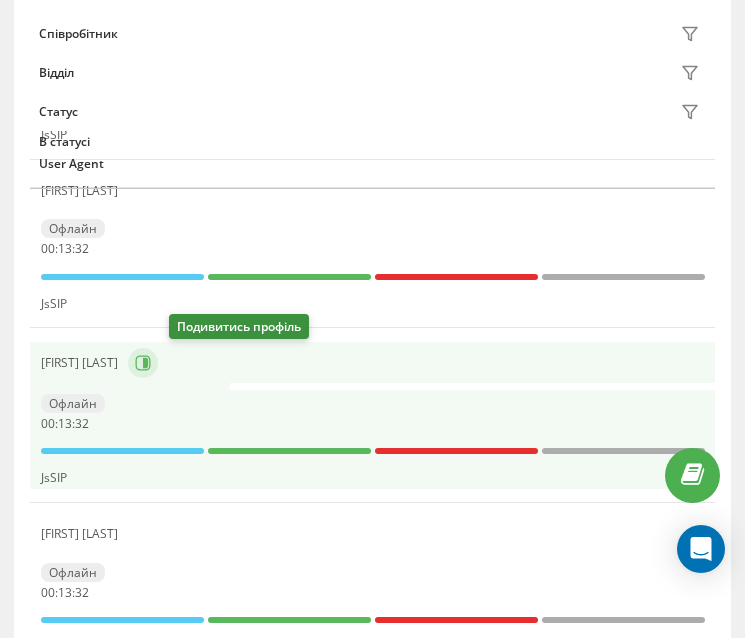 click 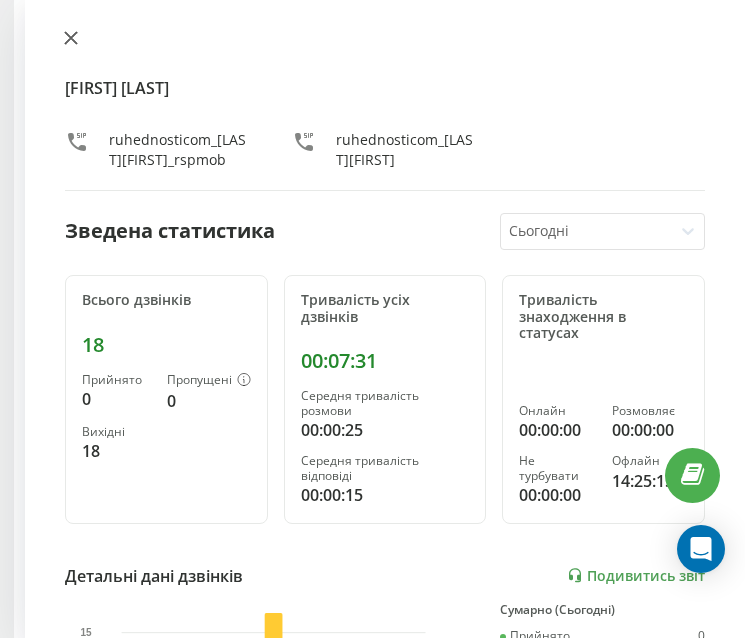click 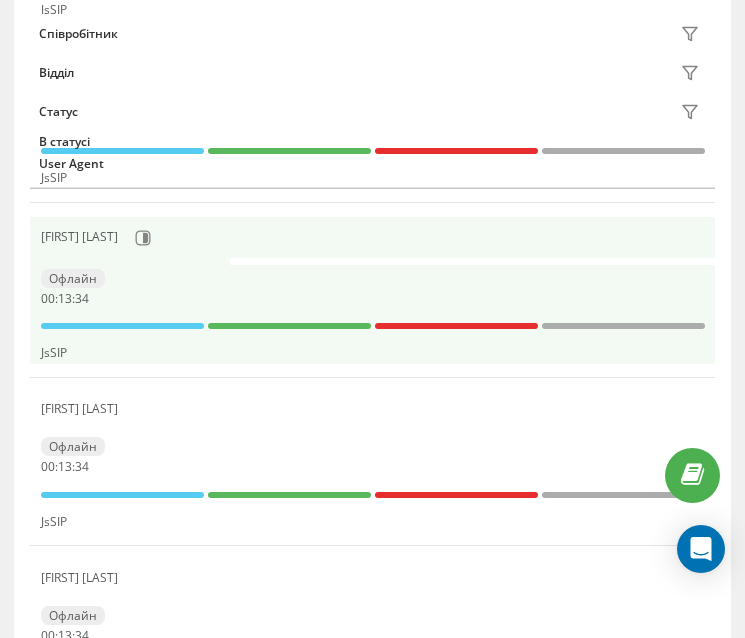 scroll, scrollTop: 1100, scrollLeft: 0, axis: vertical 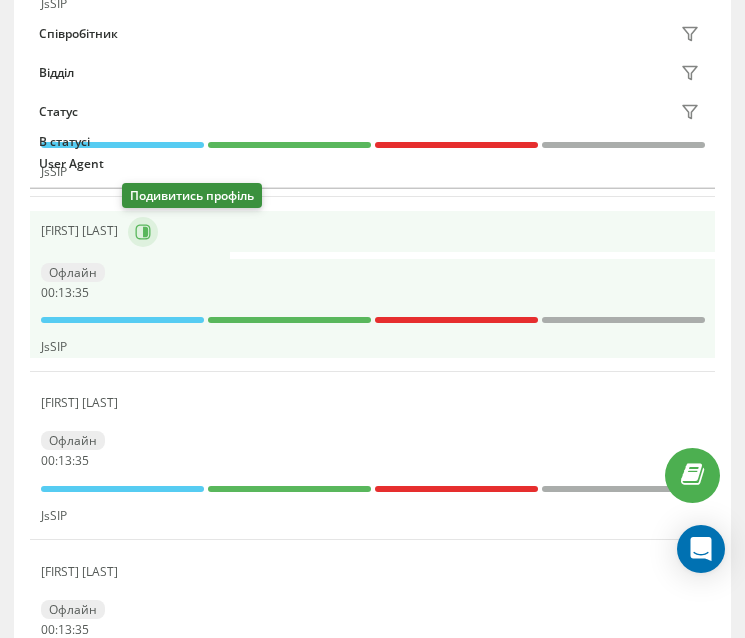 click 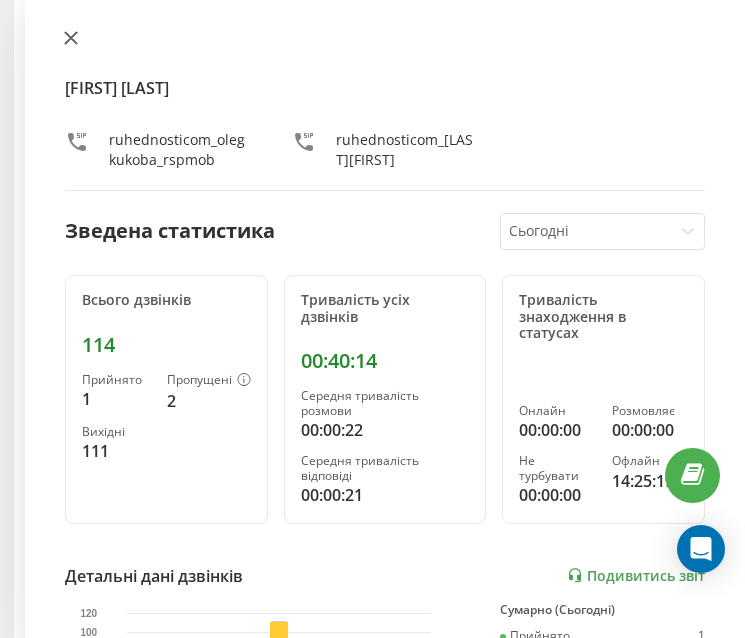 click at bounding box center [71, 39] 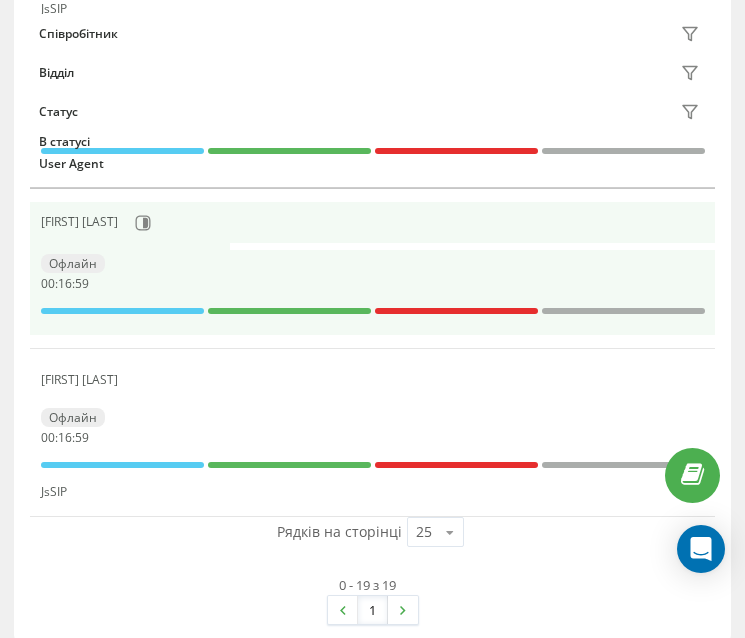 scroll, scrollTop: 3093, scrollLeft: 0, axis: vertical 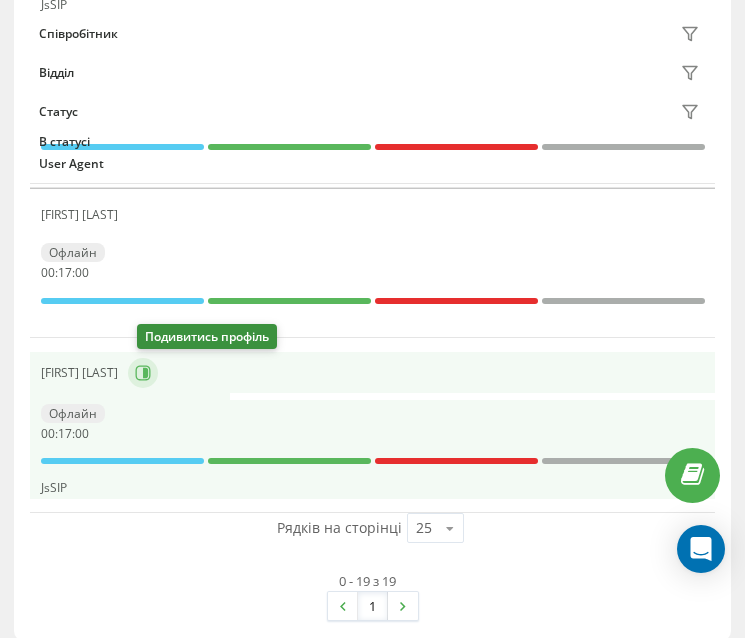 click at bounding box center [143, 373] 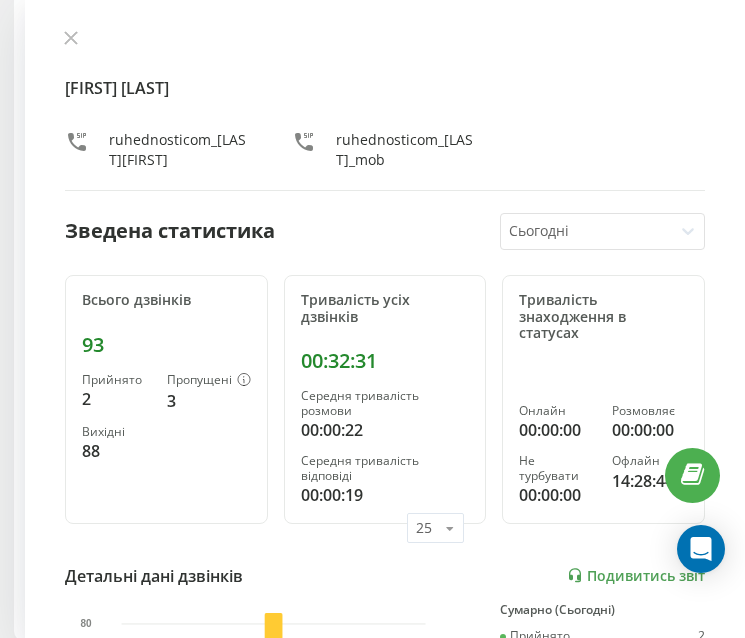 click 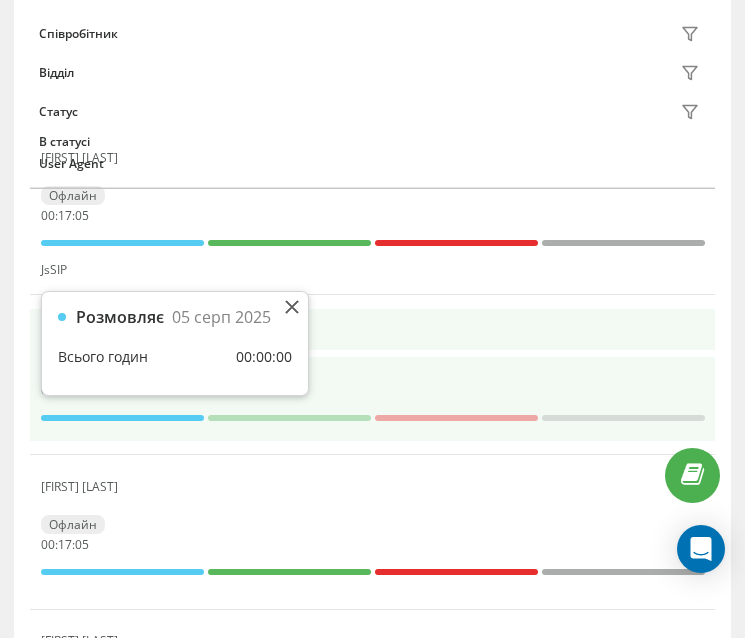 scroll, scrollTop: 2793, scrollLeft: 0, axis: vertical 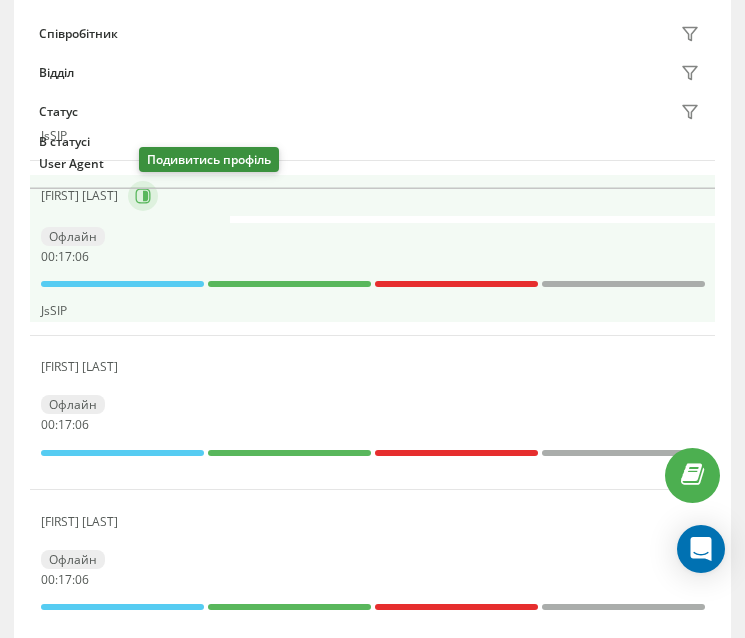 click 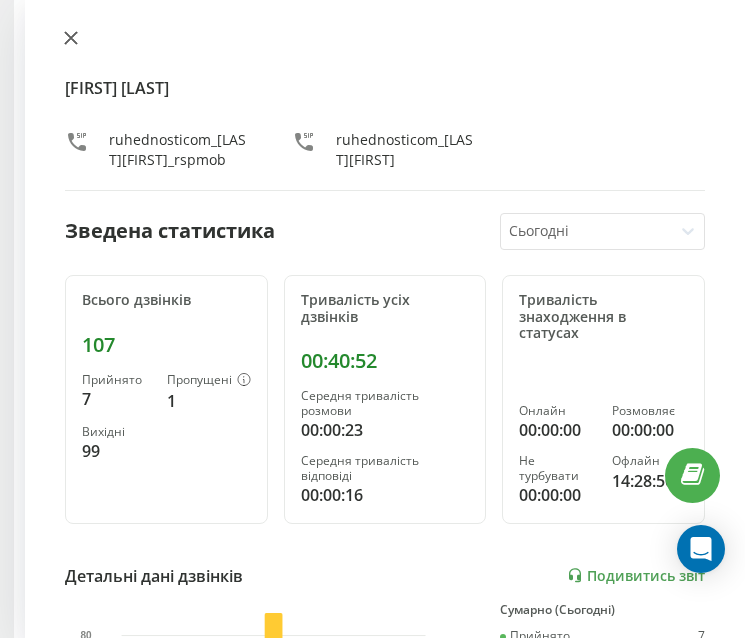 click at bounding box center [71, 39] 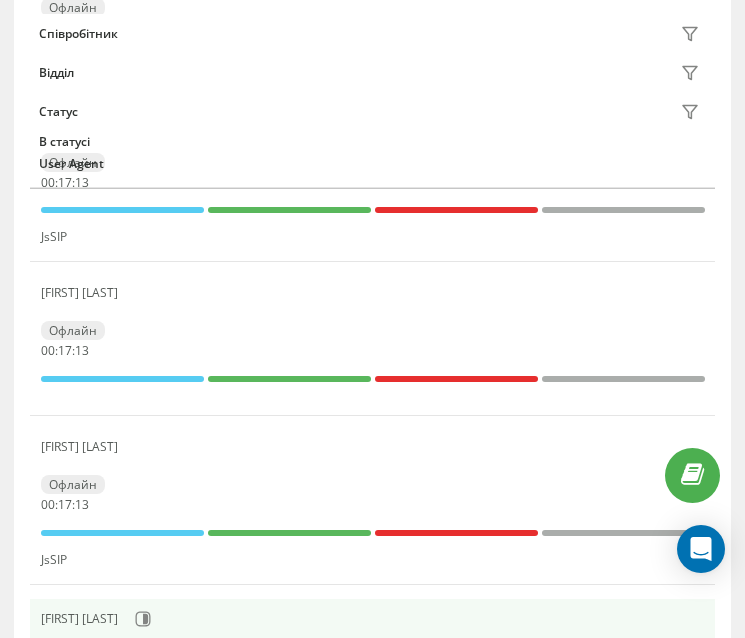 scroll, scrollTop: 2193, scrollLeft: 0, axis: vertical 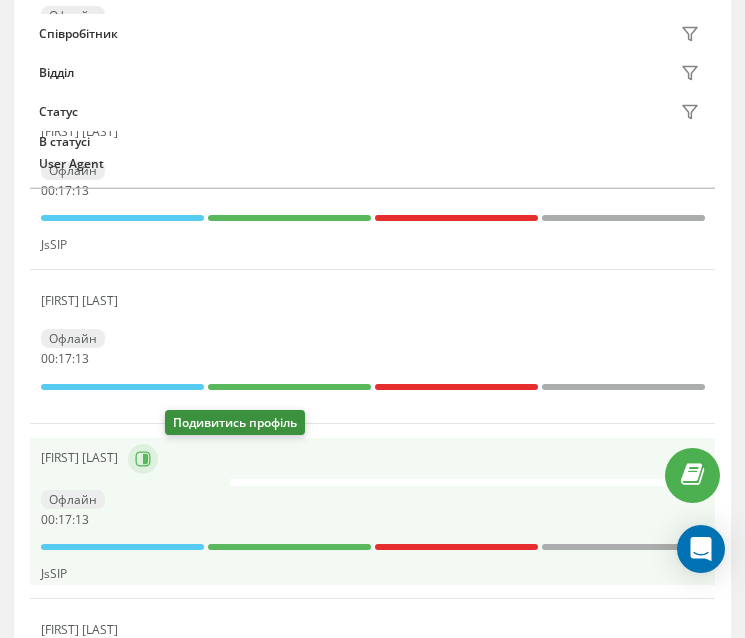 click 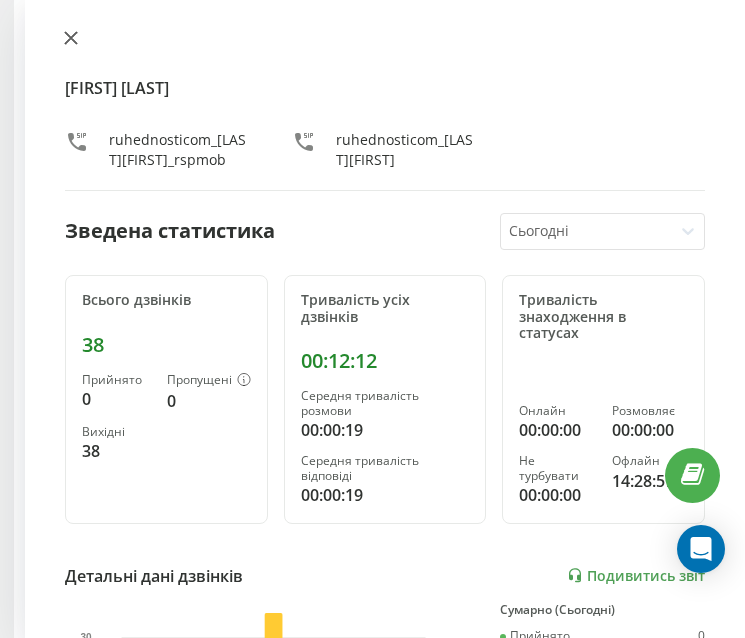 click 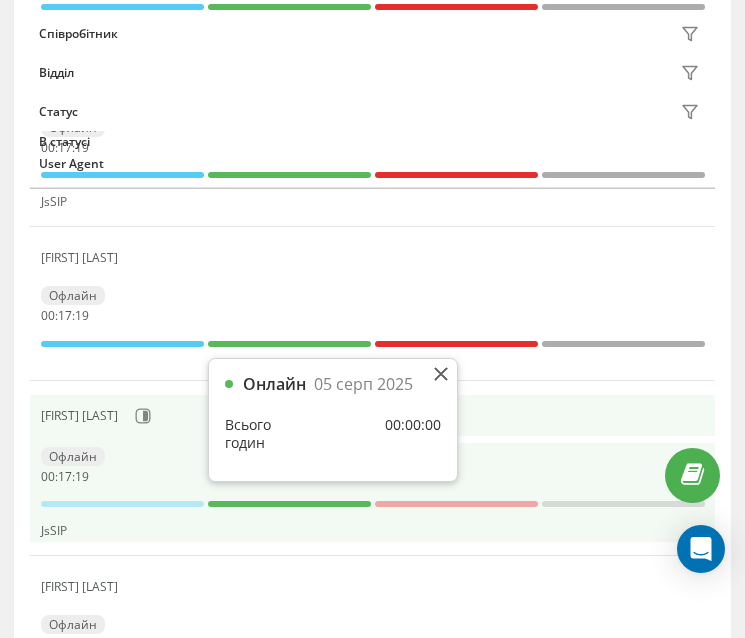 scroll, scrollTop: 1893, scrollLeft: 0, axis: vertical 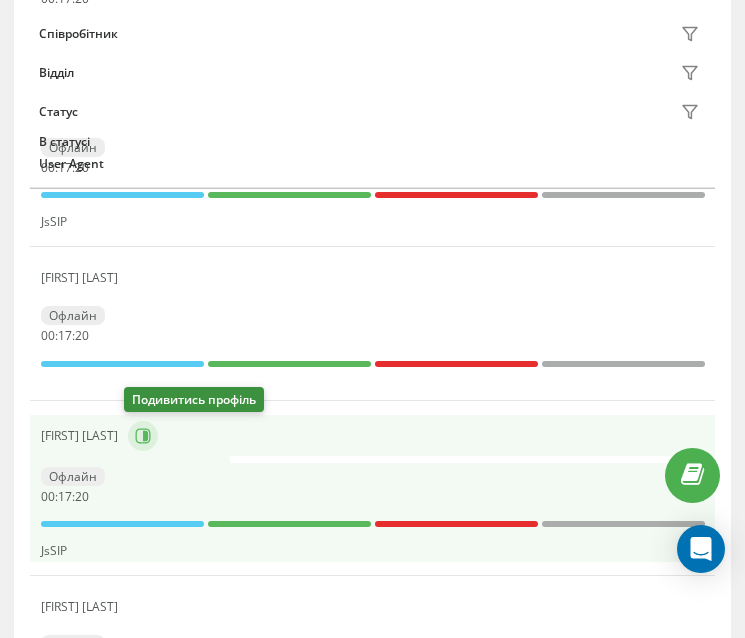 click 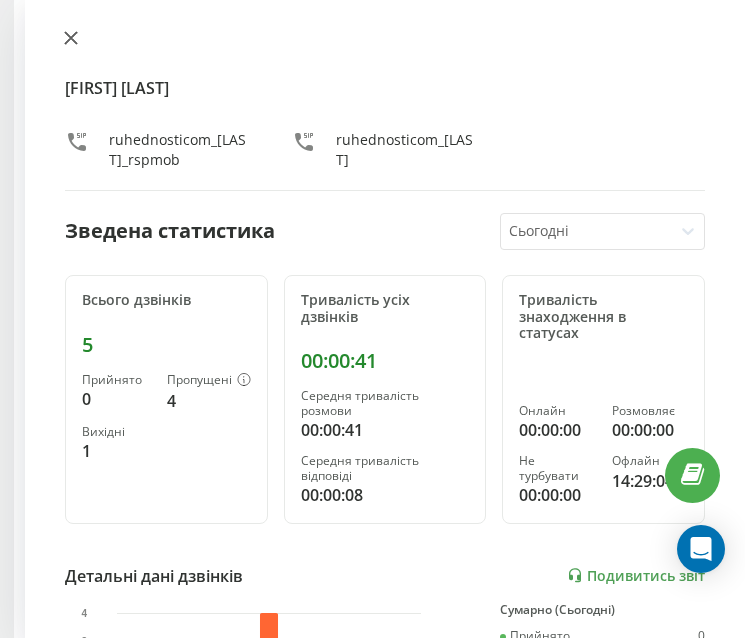 click at bounding box center (71, 39) 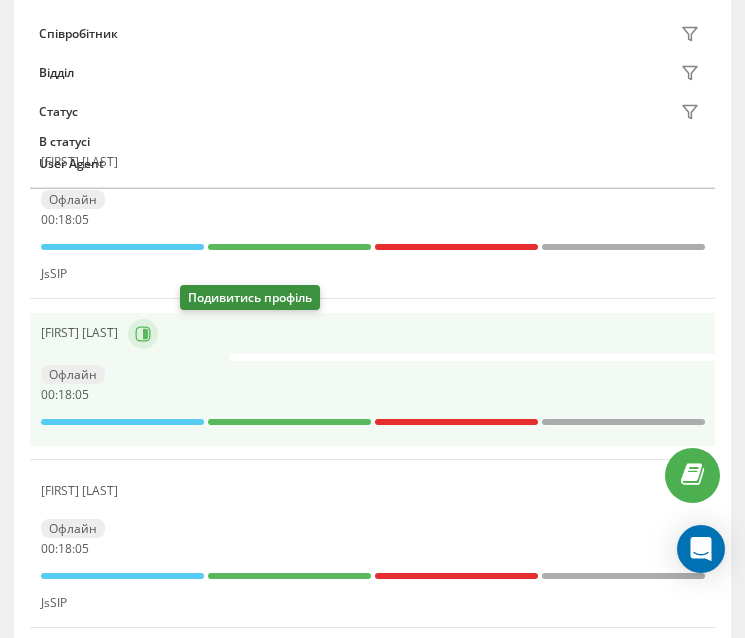 scroll, scrollTop: 1793, scrollLeft: 0, axis: vertical 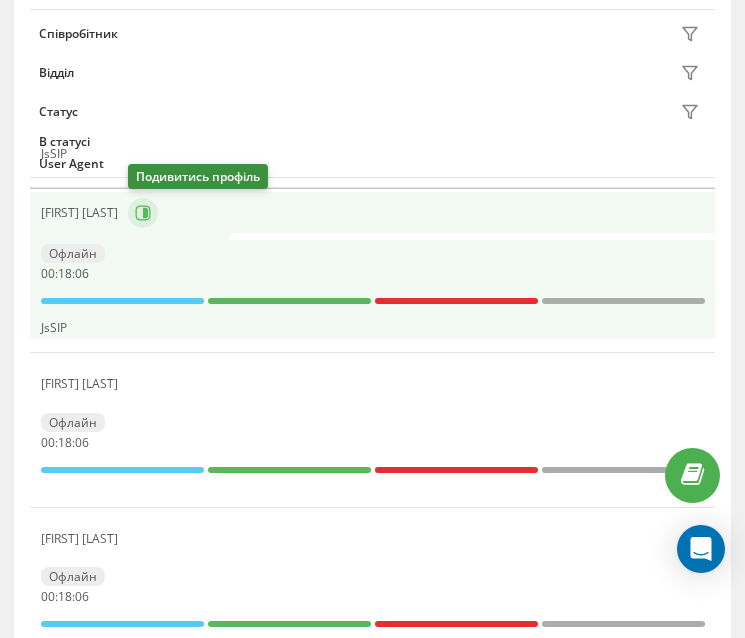 click 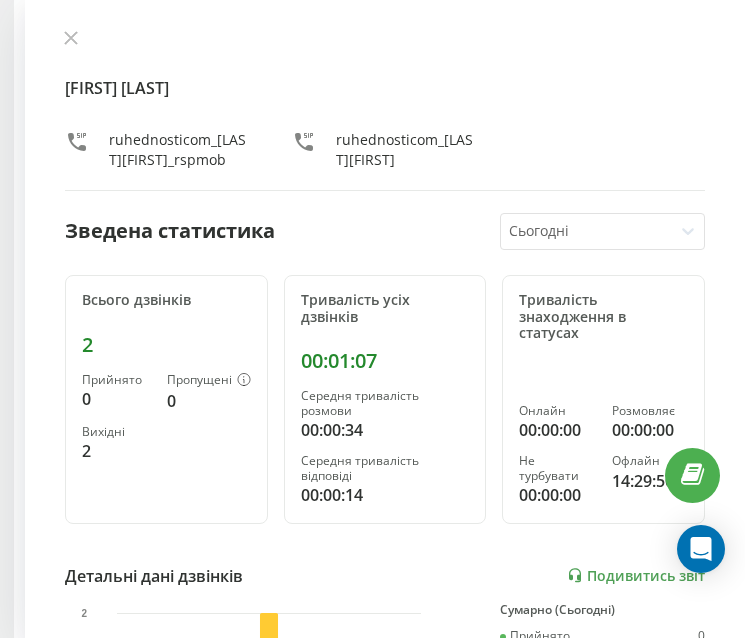 click on "Юлія Жарова ruhednosticom_yuliiazharova_rspmob ruhednosticom_yuliiazharova Зведена статистика Сьогодні Всього дзвінків 2 Прийнято 0 Пропущені 0 Вихідні 2 Тривалість усіх дзвінків 00:01:07 Середня тривалість розмови 00:00:34 Середня тривалість відповіді 00:00:14 Тривалість знаходження в статусах Онлайн 00:00:00 Розмовляє 00:00:00 Не турбувати 00:00:00 Офлайн 14:29:50 Детальні дані дзвінків Подивитись звіт 5 серп 0 1 2 Сумарно (Сьогодні) Прийнято 0 Пропущені 0 Вихідні 2   Подивитись деталі Детальні дані статусів 5 серп Сумарно (Сьогодні) Онлайн 00:00:00 Розмовляє 00:00:00 Не турбувати 00:00:00 Офлайн 14:29:50   Подивитись деталі" at bounding box center [385, 319] 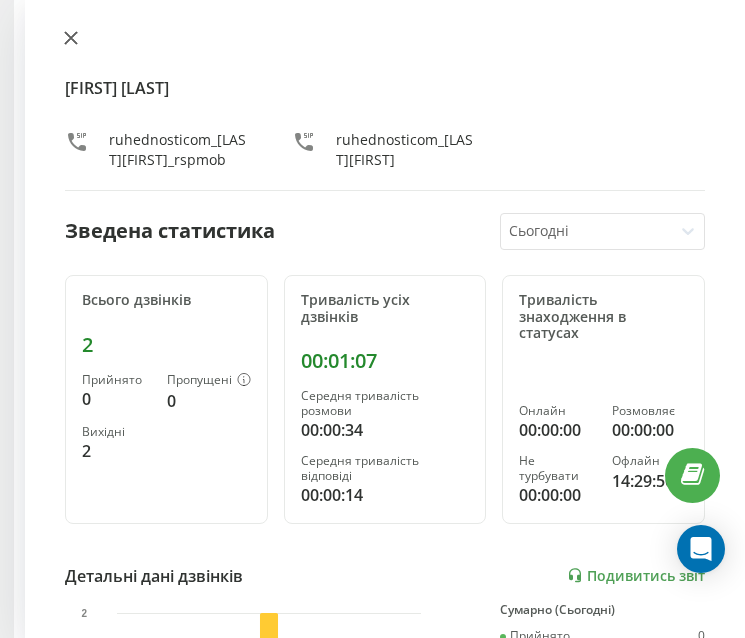 click at bounding box center [71, 39] 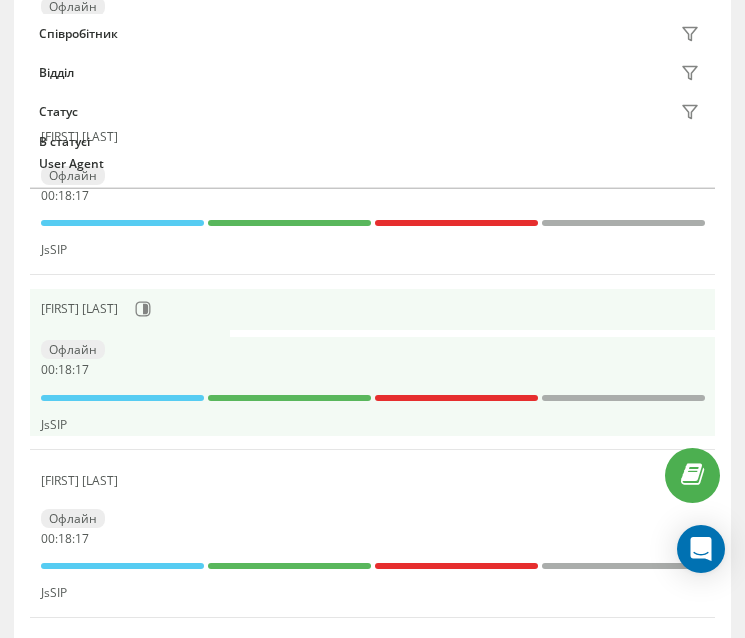 scroll, scrollTop: 1493, scrollLeft: 0, axis: vertical 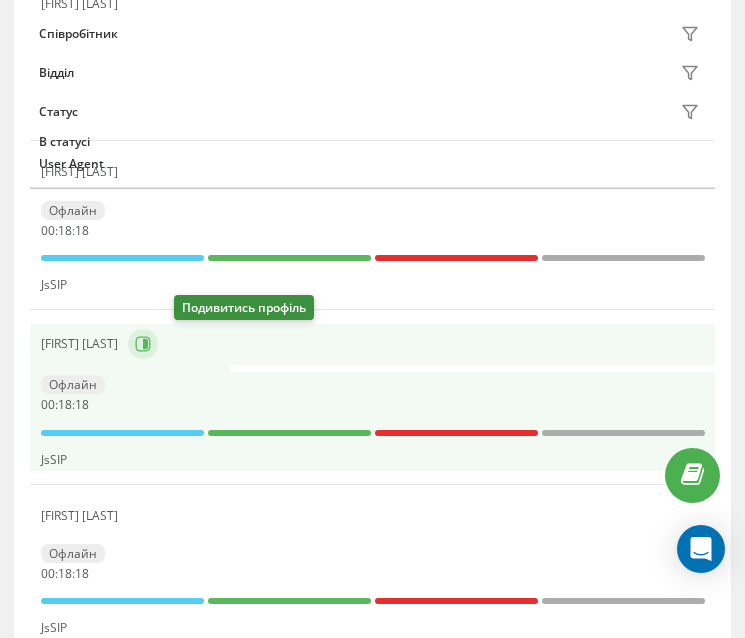 click at bounding box center [143, 344] 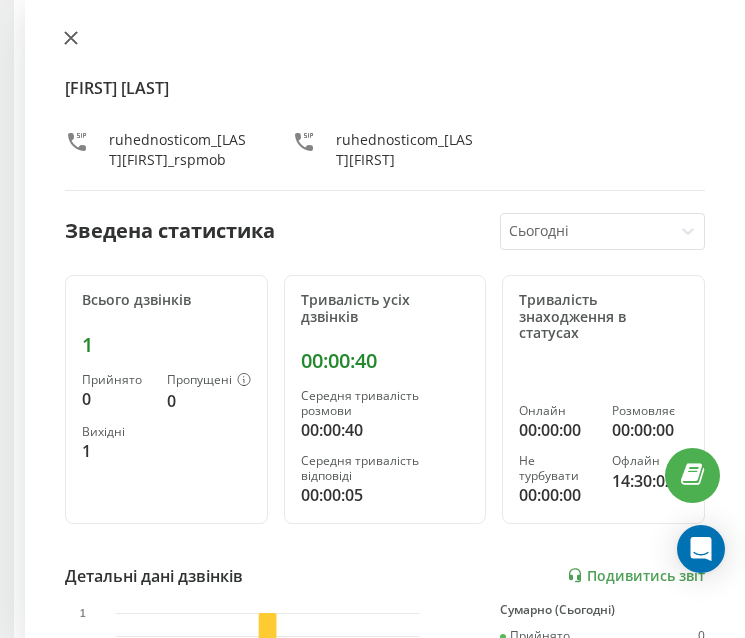click 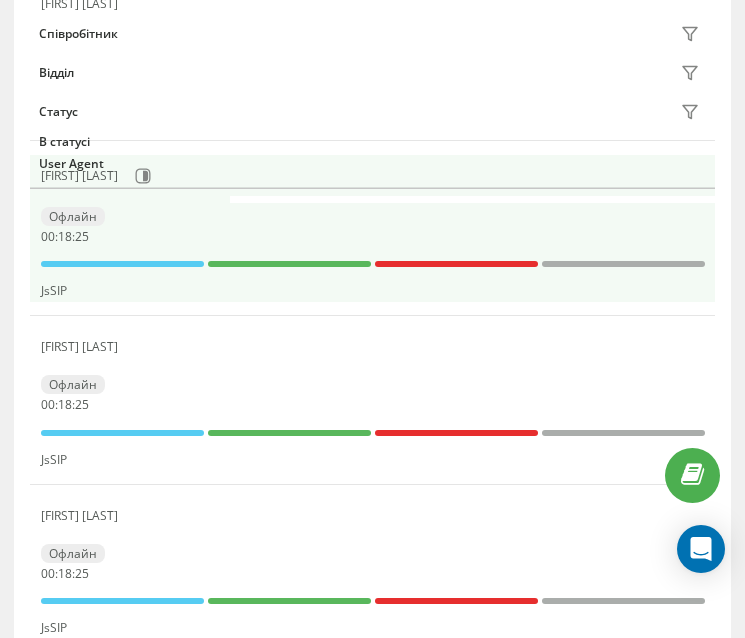 scroll, scrollTop: 1393, scrollLeft: 0, axis: vertical 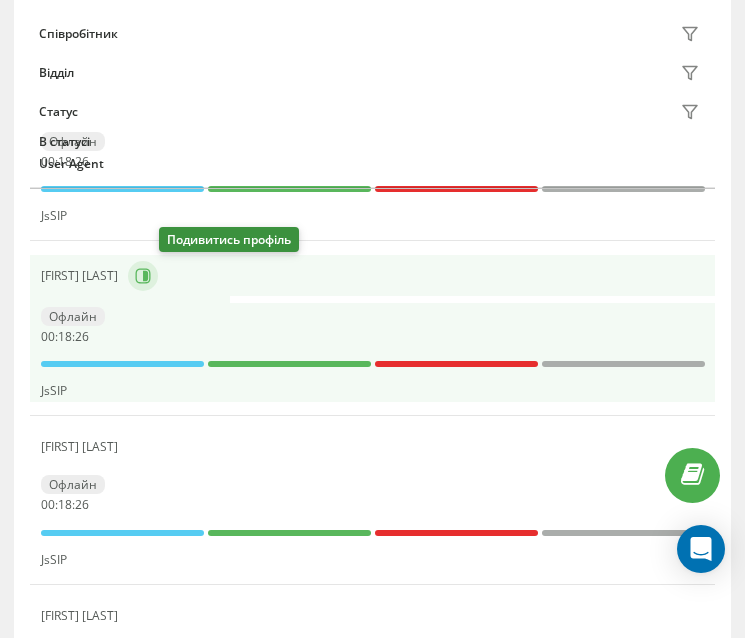 click 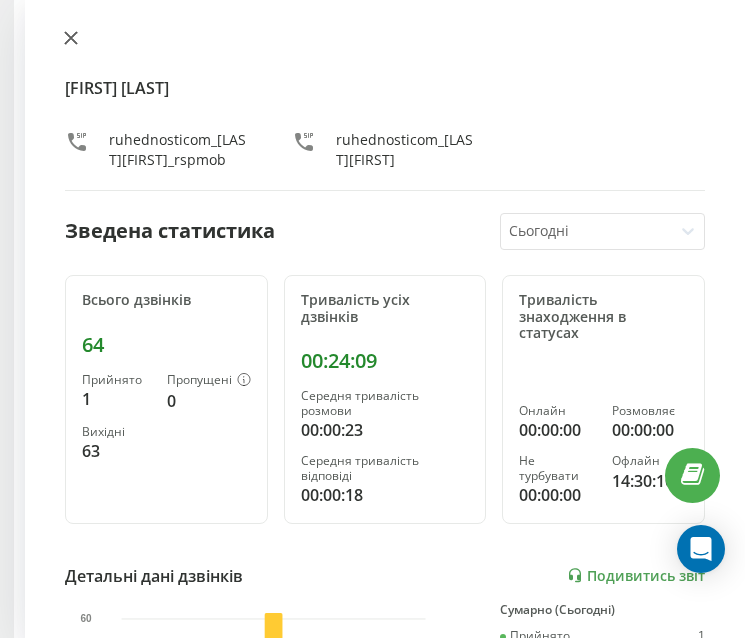 click 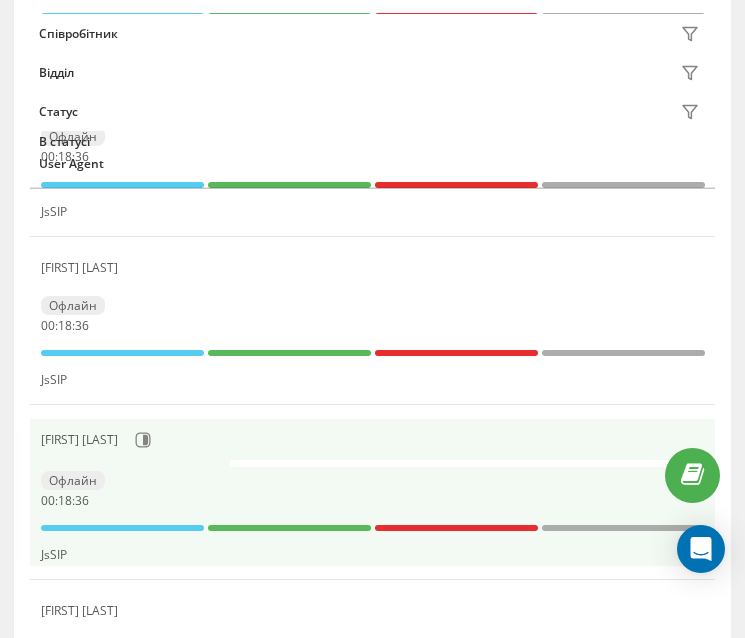 scroll, scrollTop: 1193, scrollLeft: 0, axis: vertical 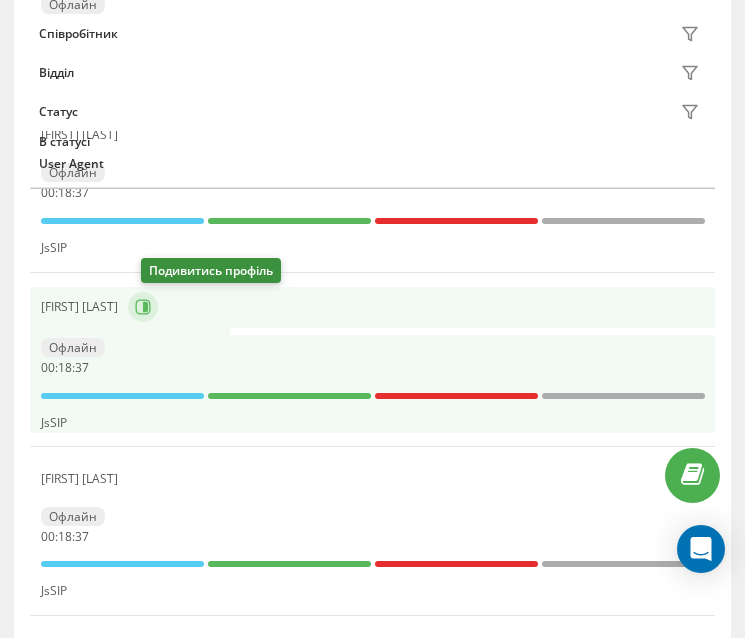 click 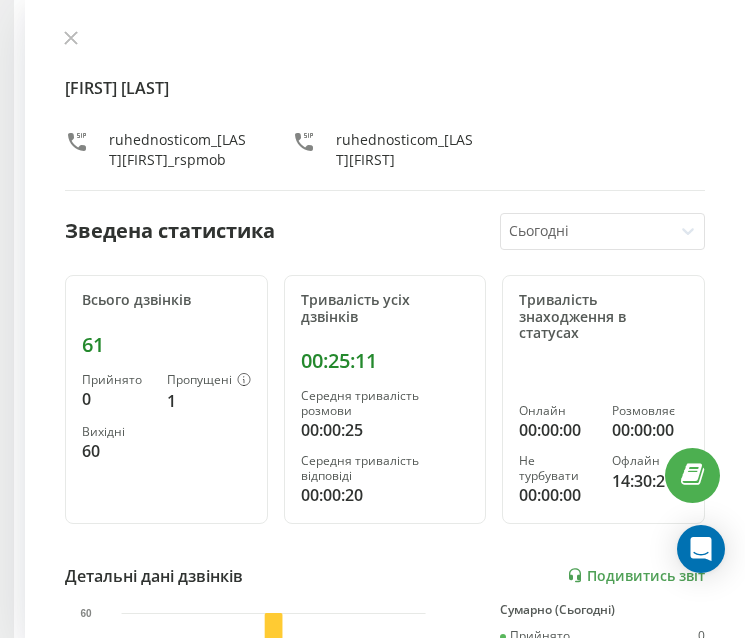 click on "Вікторія Кукоба ruhednosticom_viktoriiakukoba_rspmob ruhednosticom_viktoriiakukoba Зведена статистика Сьогодні Всього дзвінків 61 Прийнято 0 Пропущені 1 Вихідні 60 Тривалість усіх дзвінків 00:25:11 Середня тривалість розмови 00:00:25 Середня тривалість відповіді 00:00:20 Тривалість знаходження в статусах Онлайн 00:00:00 Розмовляє 00:00:00 Не турбувати 00:00:00 Офлайн 14:30:21 Детальні дані дзвінків Подивитись звіт 5 серп 0 20 40 60 Сумарно (Сьогодні) Прийнято 0 Пропущені 1 Вихідні 60   Подивитись деталі Детальні дані статусів 5 серп Сумарно (Сьогодні) Онлайн 00:00:00 Розмовляє 00:00:00 Не турбувати 00:00:00 Офлайн 14:30:21" at bounding box center (385, 319) 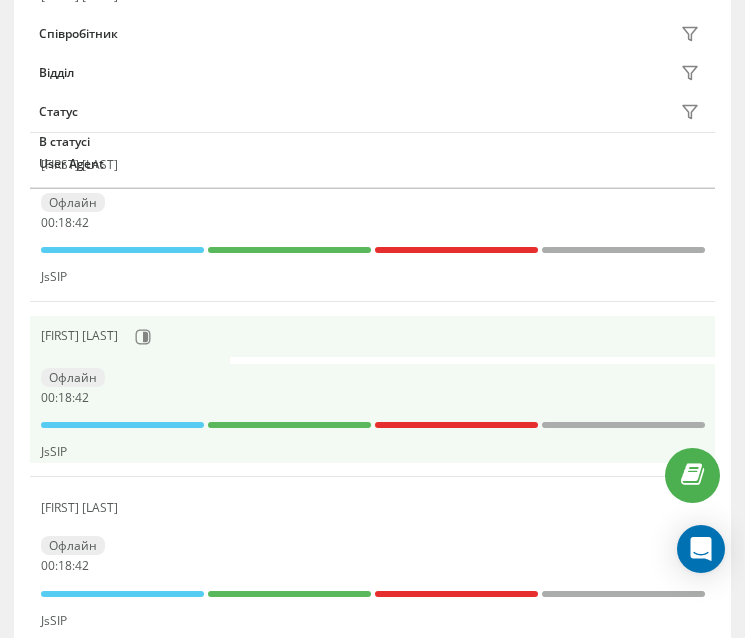 scroll, scrollTop: 993, scrollLeft: 0, axis: vertical 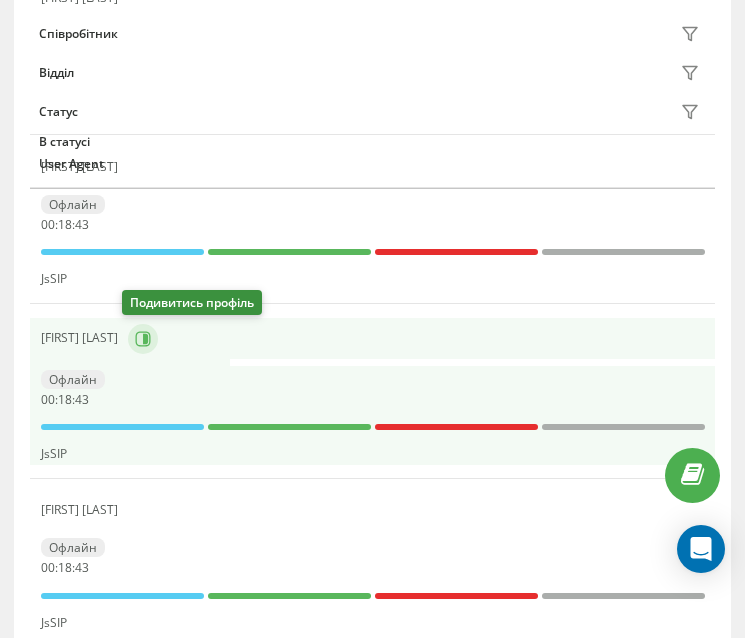 click 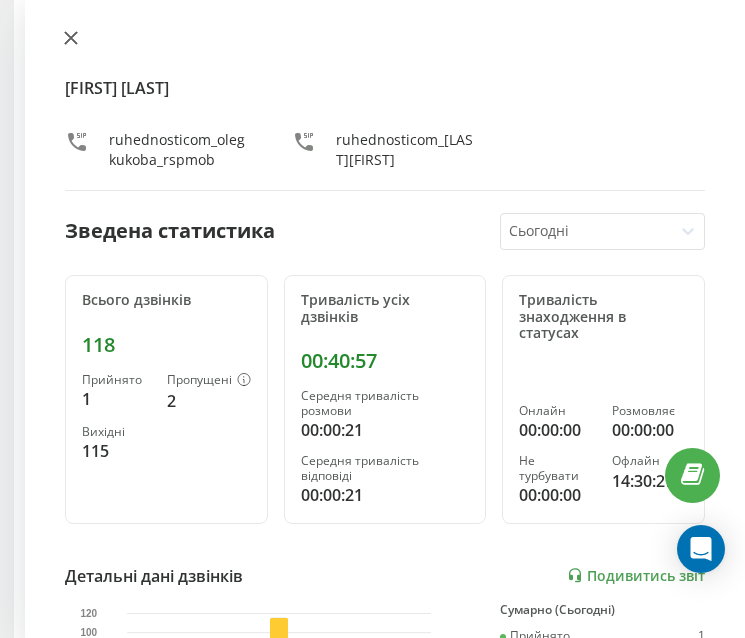 click 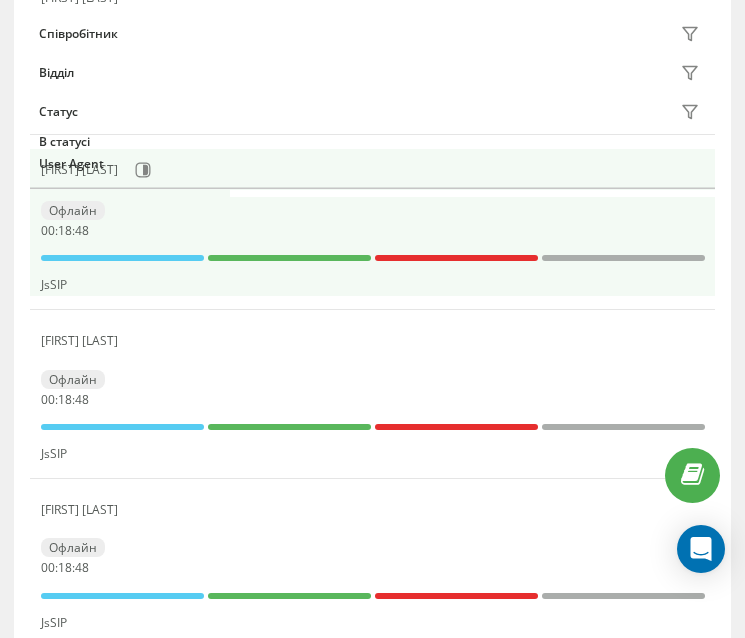 scroll, scrollTop: 893, scrollLeft: 0, axis: vertical 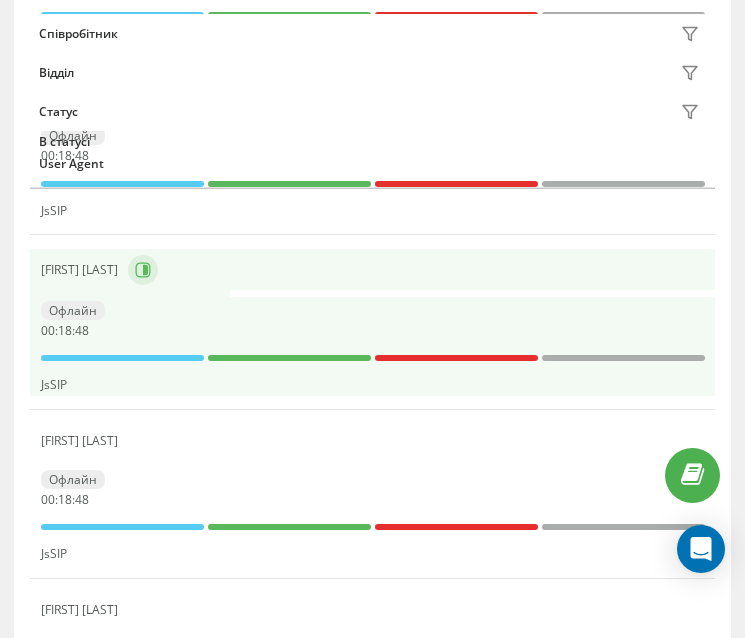 click 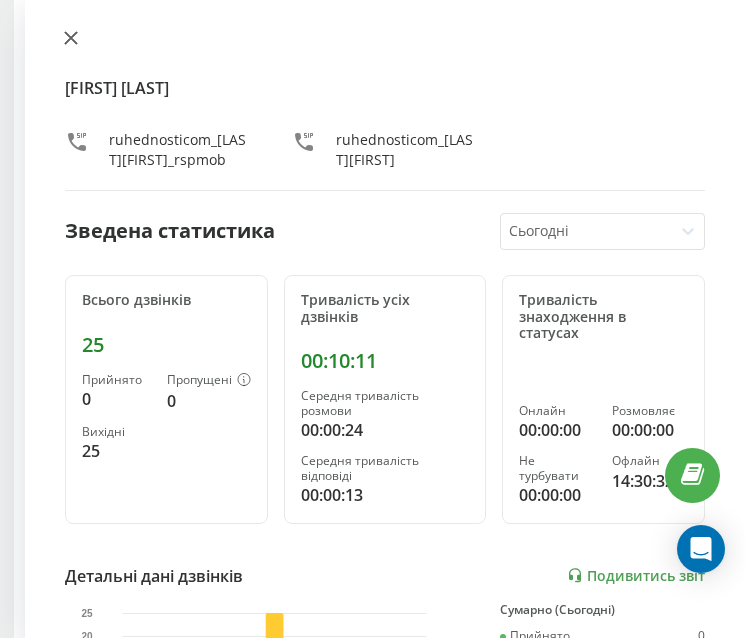 click 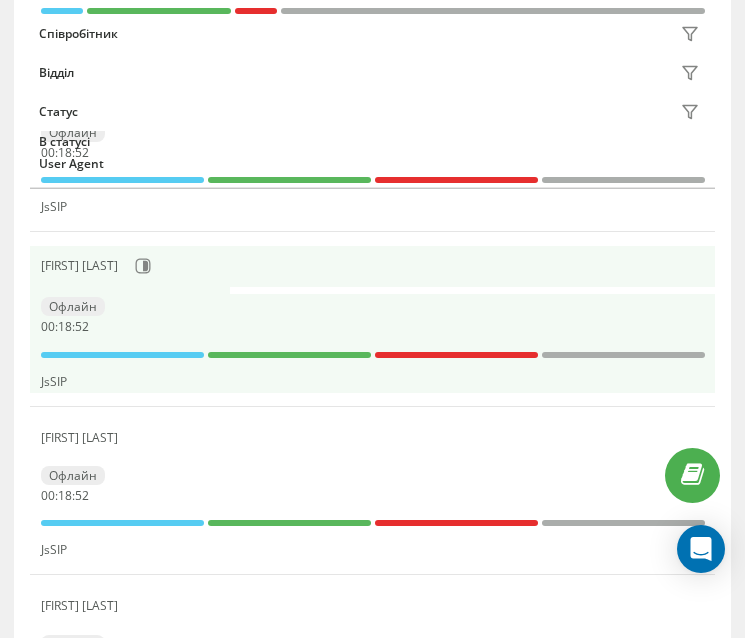 scroll, scrollTop: 693, scrollLeft: 0, axis: vertical 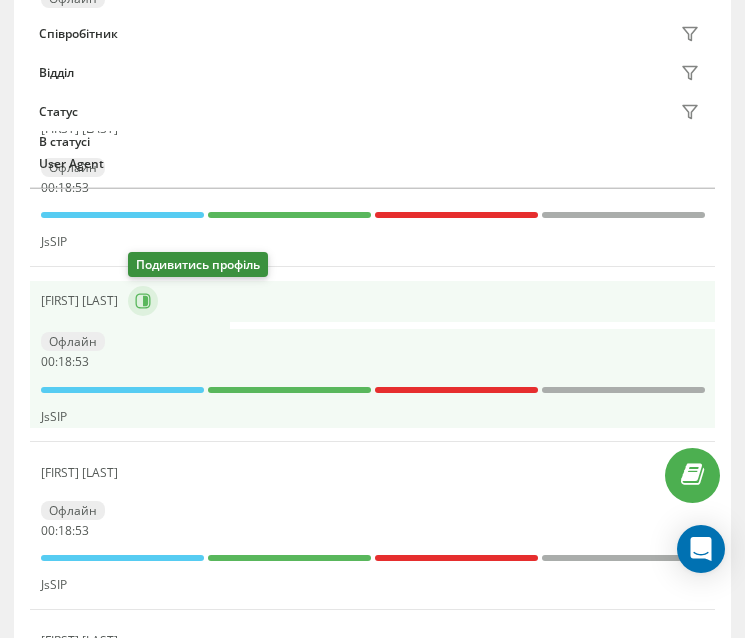 click at bounding box center [143, 301] 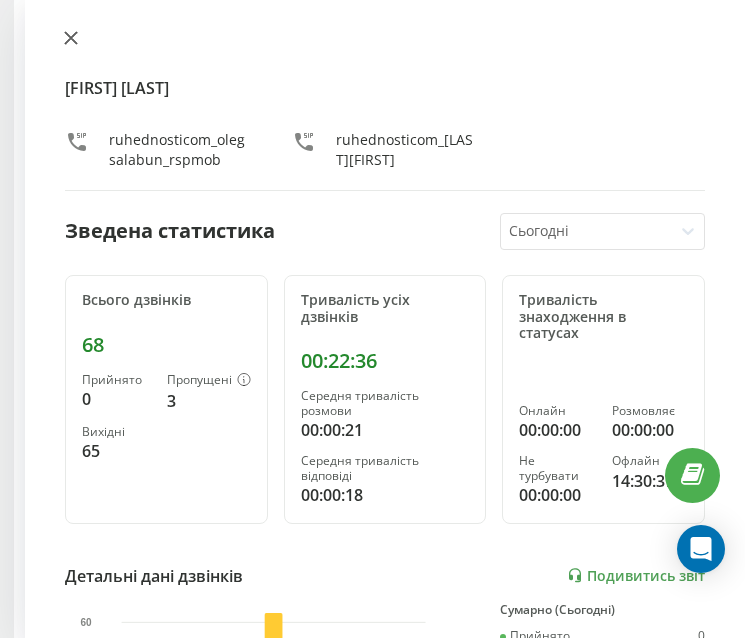 click 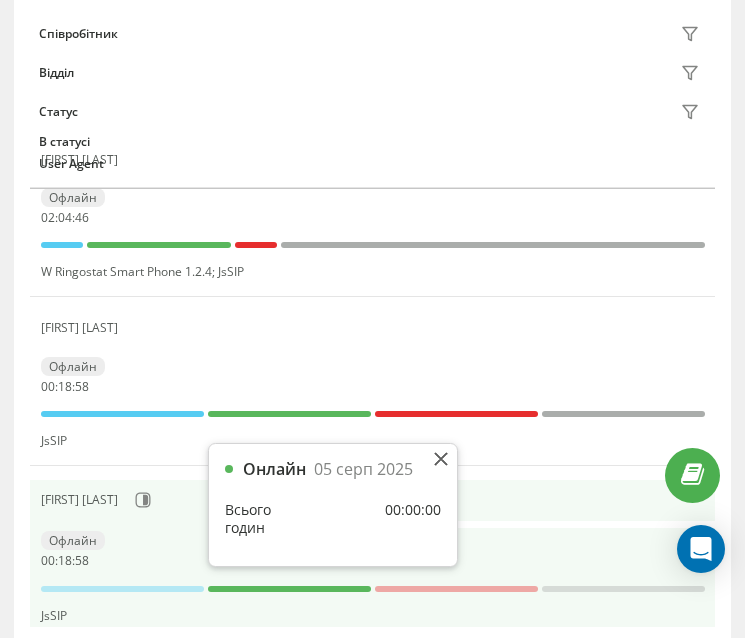 scroll, scrollTop: 493, scrollLeft: 0, axis: vertical 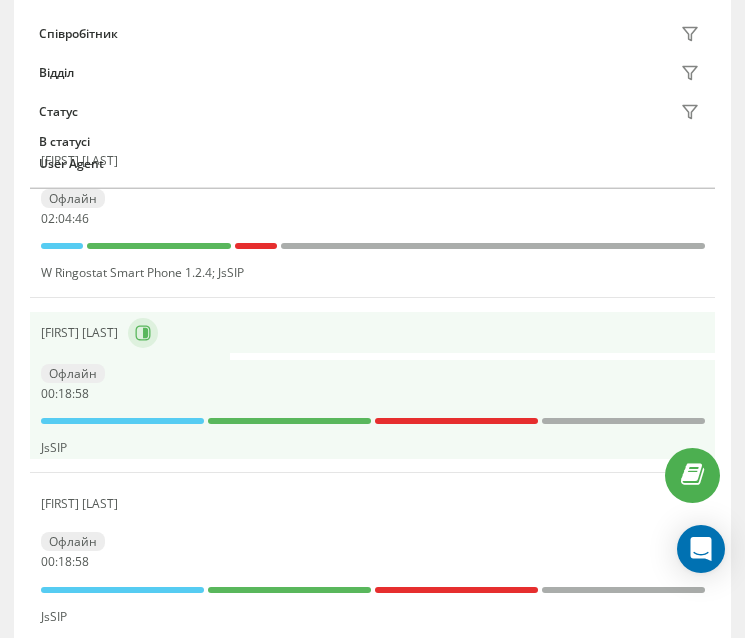 click 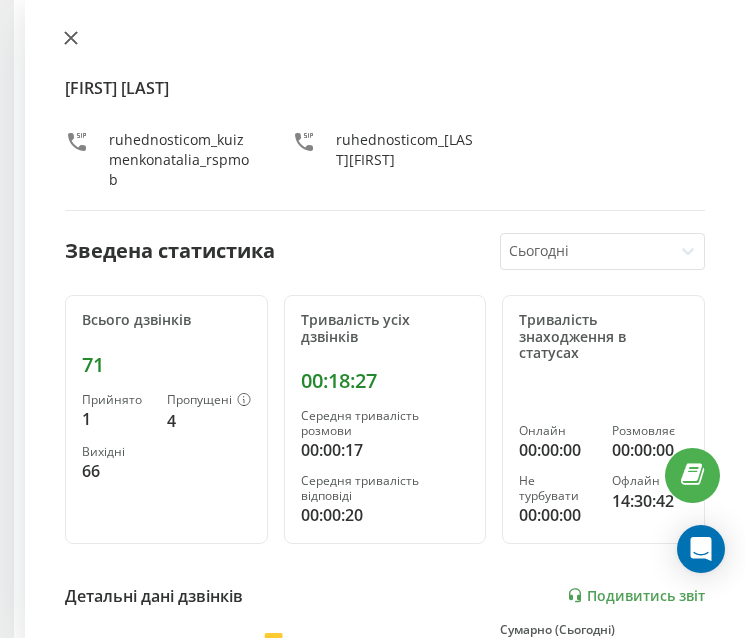 click at bounding box center (71, 39) 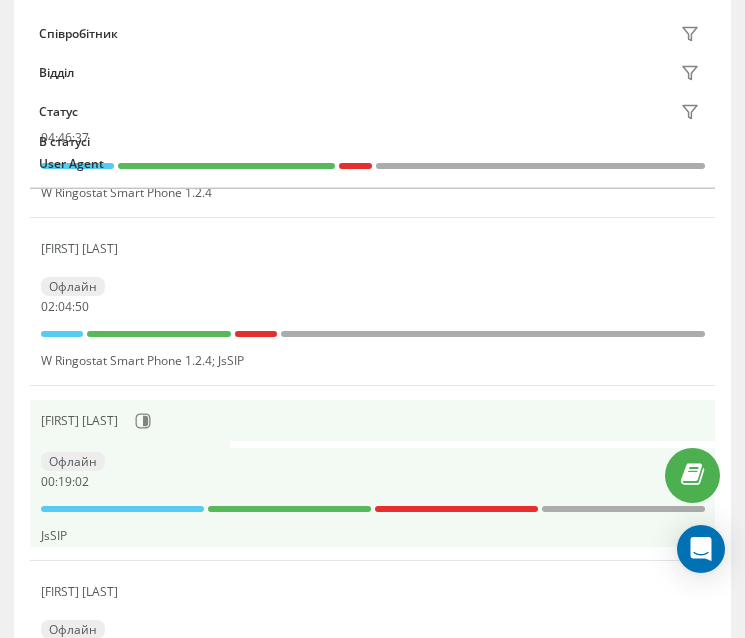 scroll, scrollTop: 393, scrollLeft: 0, axis: vertical 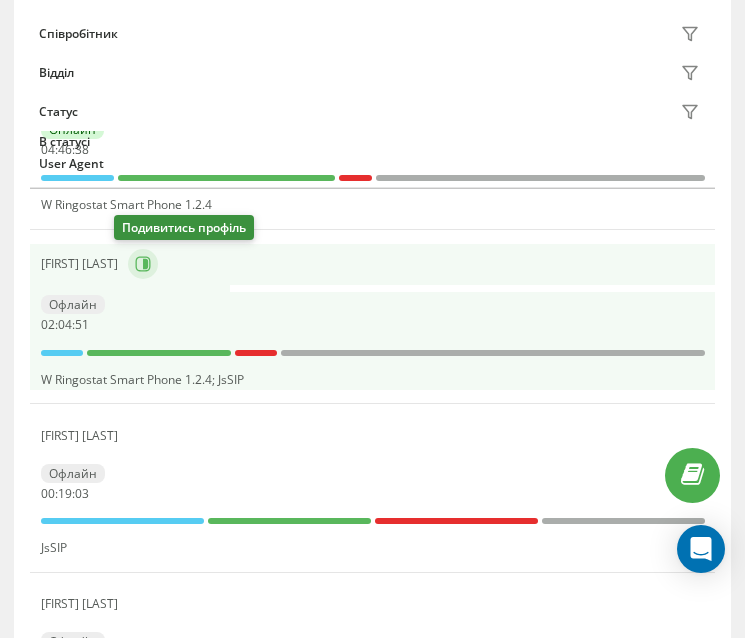 click 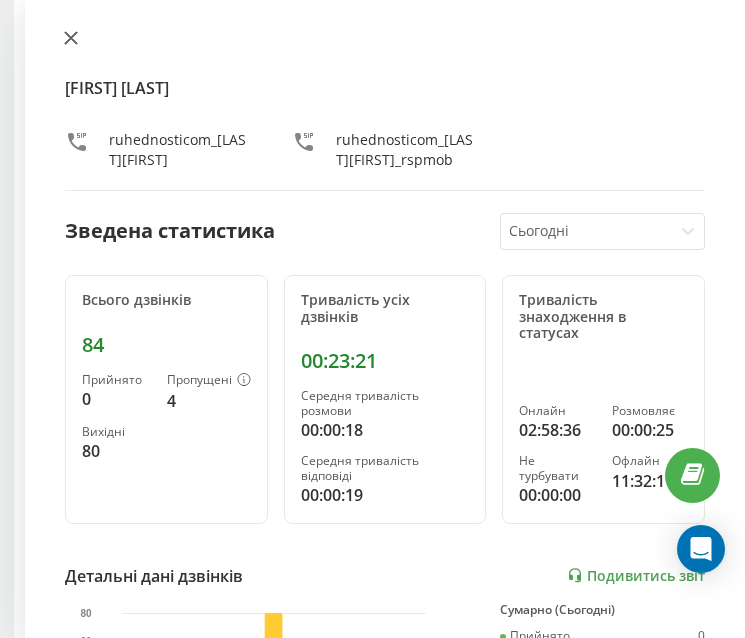 click at bounding box center [71, 39] 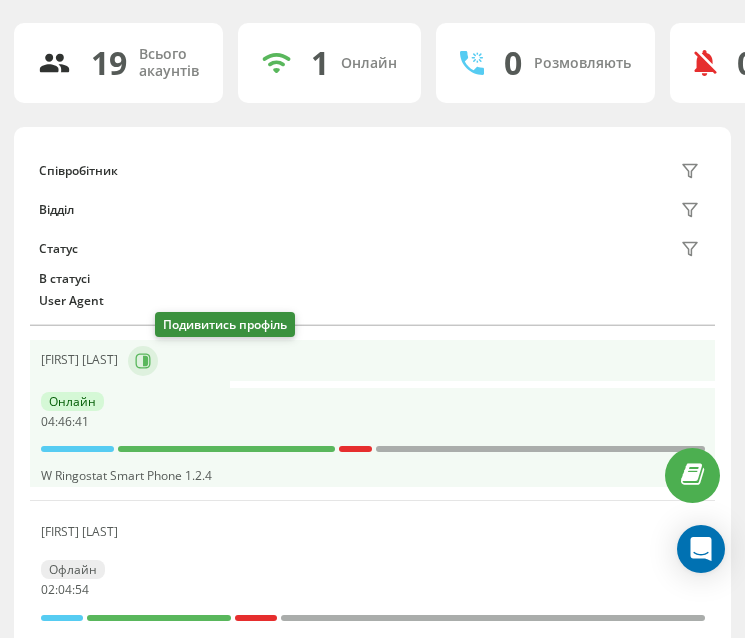 scroll, scrollTop: 93, scrollLeft: 0, axis: vertical 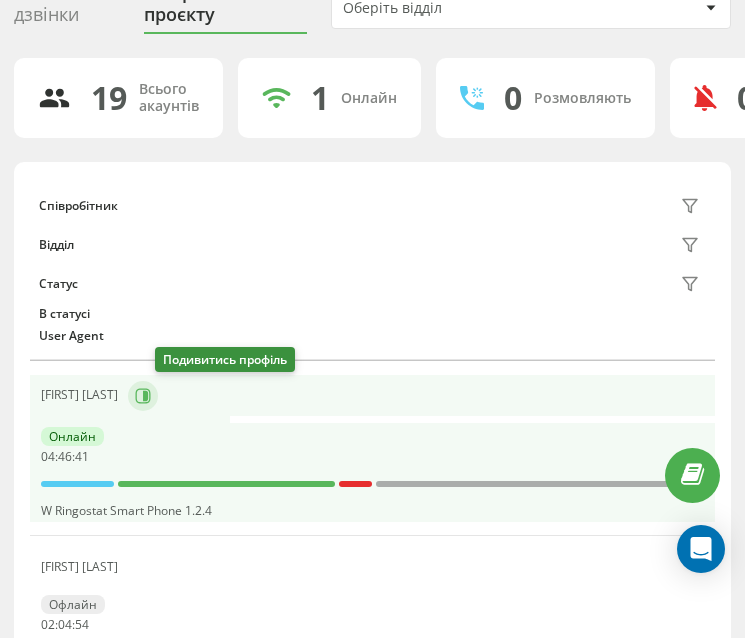 click on "Статус" at bounding box center [372, 284] 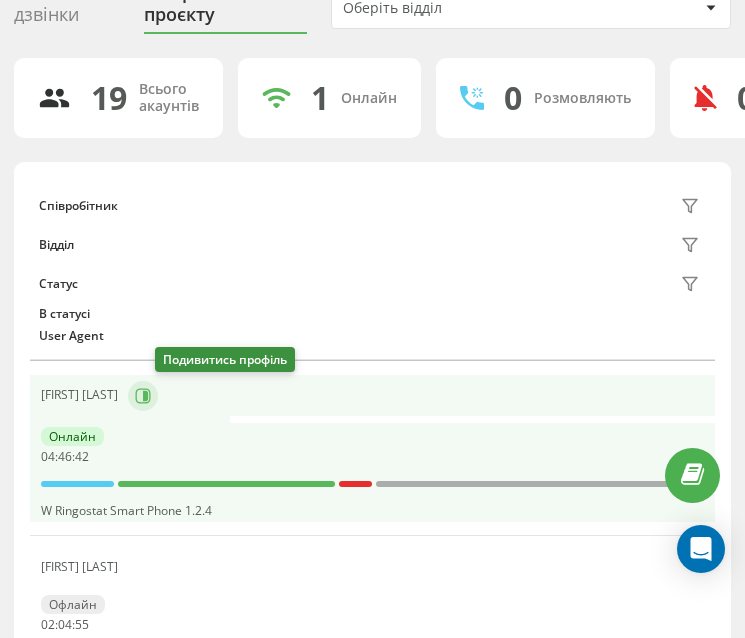 click at bounding box center [143, 396] 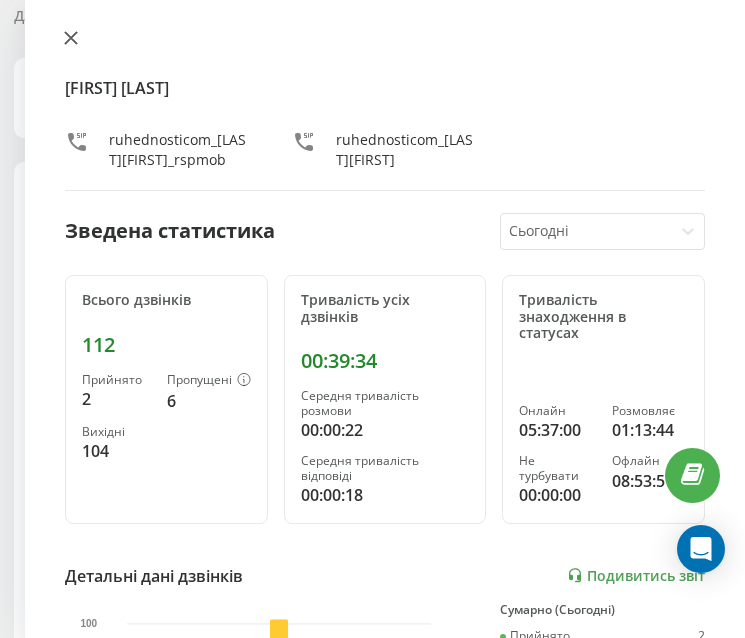 click 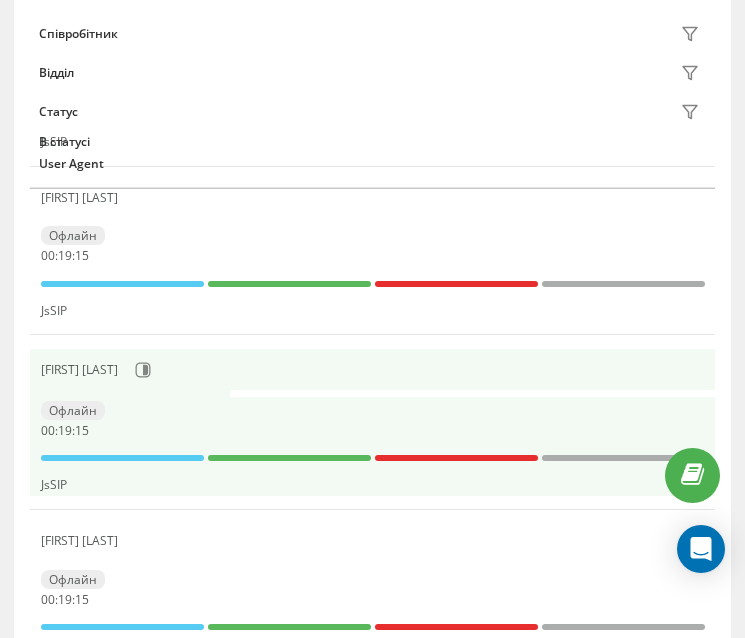 scroll, scrollTop: 893, scrollLeft: 0, axis: vertical 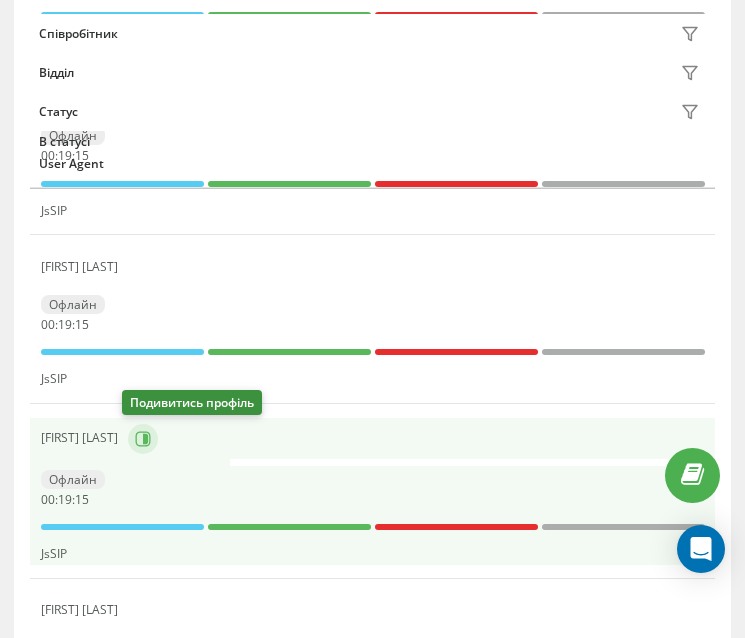 click 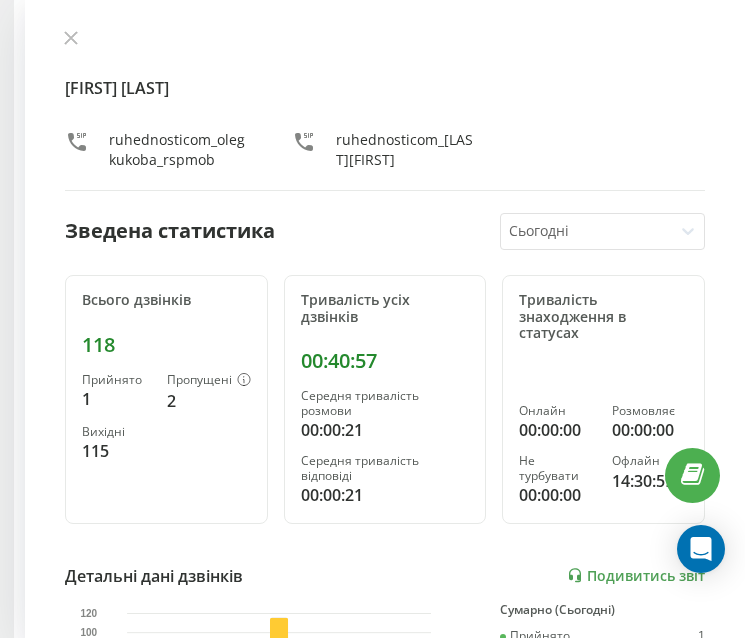click on "Олег Кукоба ruhednosticom_olegkukoba_rspmob ruhednosticom_olegkukoba Зведена статистика Сьогодні Всього дзвінків 118 Прийнято 1 Пропущені 2 Вихідні 115 Тривалість усіх дзвінків 00:40:57 Середня тривалість розмови 00:00:21 Середня тривалість відповіді 00:00:21 Тривалість знаходження в статусах Онлайн 00:00:00 Розмовляє 00:00:00 Не турбувати 00:00:00 Офлайн 14:30:59 Детальні дані дзвінків Подивитись звіт 5 серп 0 20 40 60 80 100 120 Сумарно (Сьогодні) Прийнято 1 Пропущені 2 Вихідні 115   Подивитись деталі Детальні дані статусів 5 серп Сумарно (Сьогодні) Онлайн 00:00:00 Розмовляє 00:00:00 Не турбувати 00:00:00 Офлайн 14:30:59" at bounding box center (385, 319) 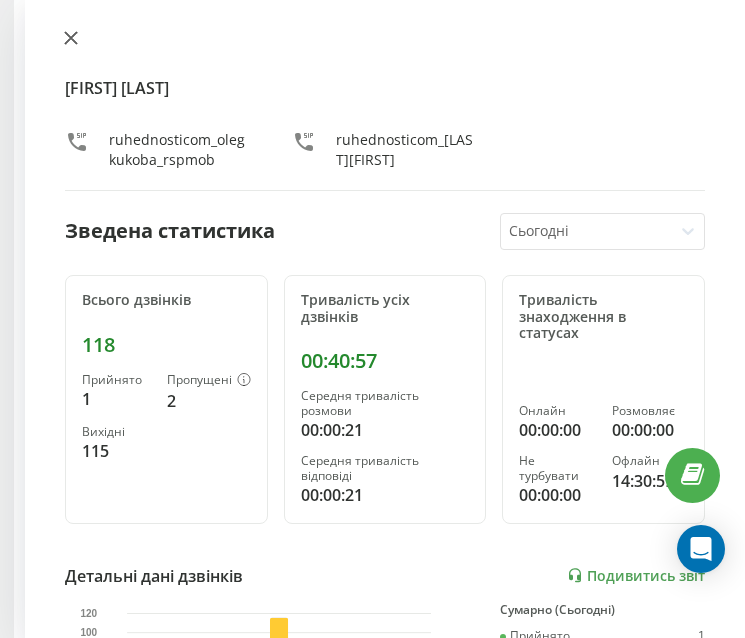 click 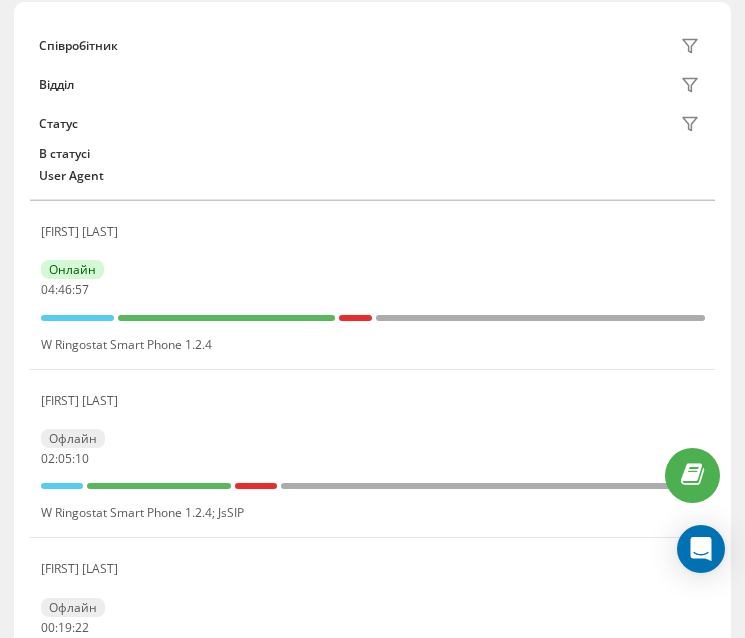 scroll, scrollTop: 93, scrollLeft: 0, axis: vertical 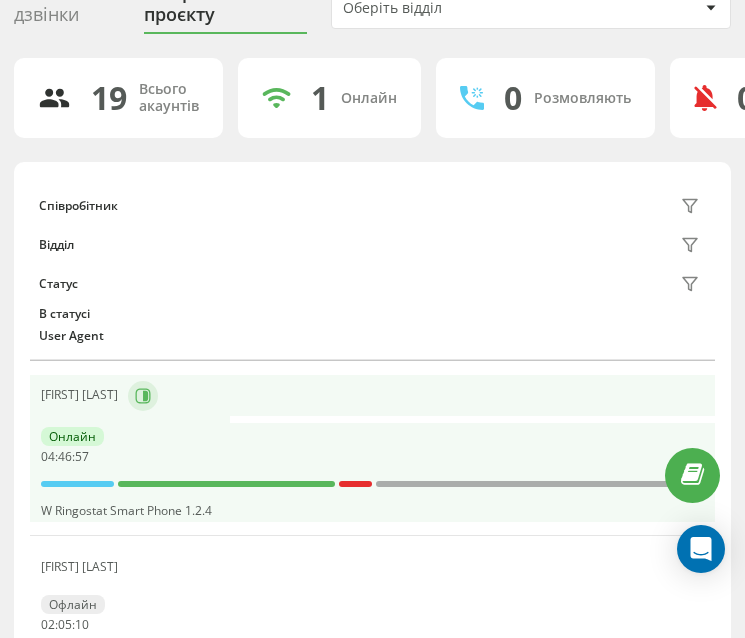 click 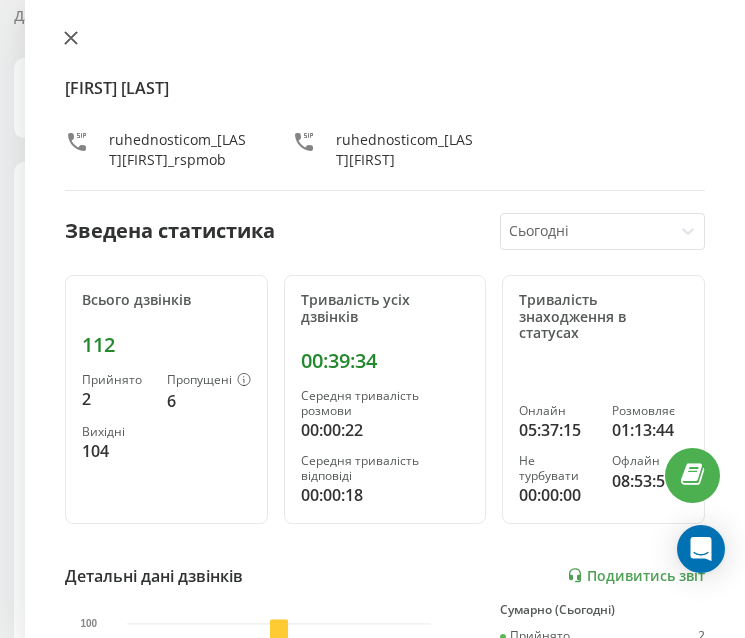click 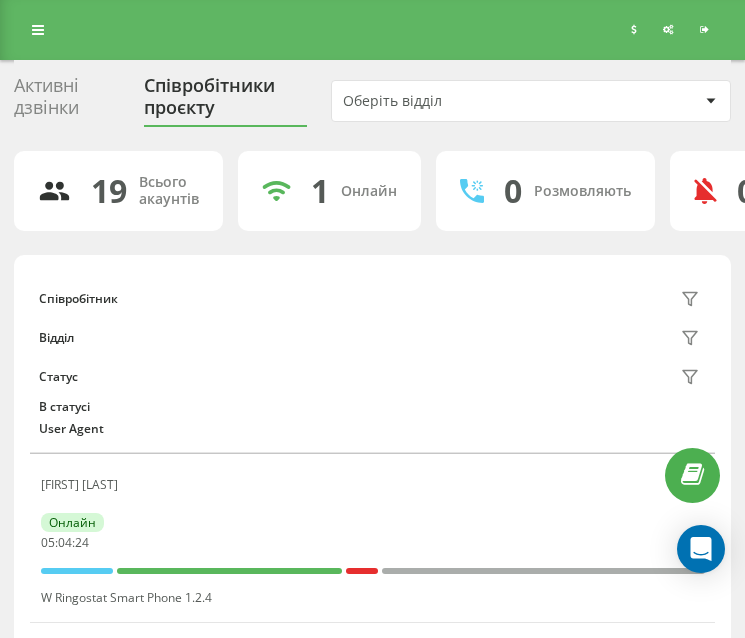 scroll, scrollTop: 95, scrollLeft: 0, axis: vertical 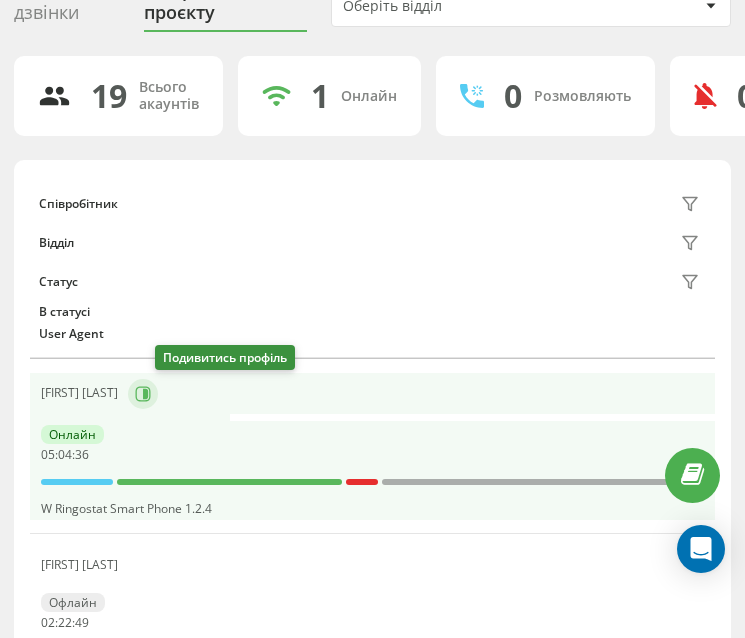 click 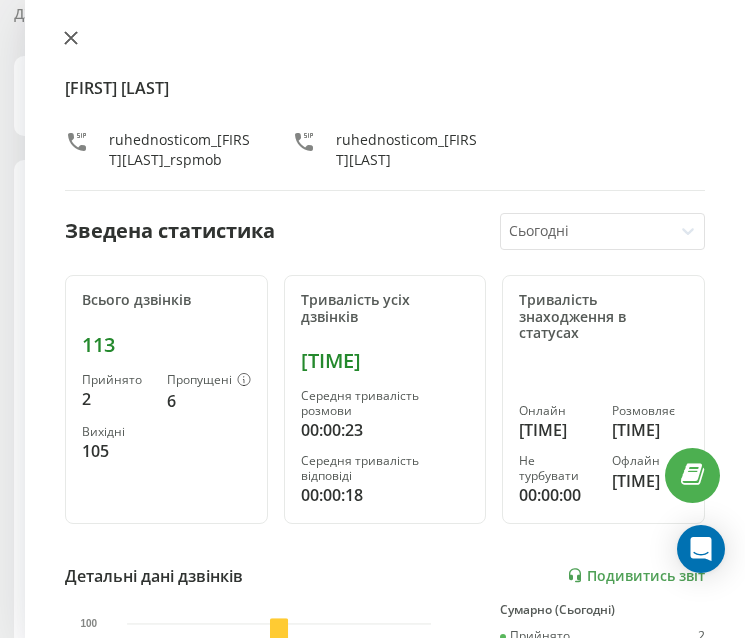 click at bounding box center [71, 39] 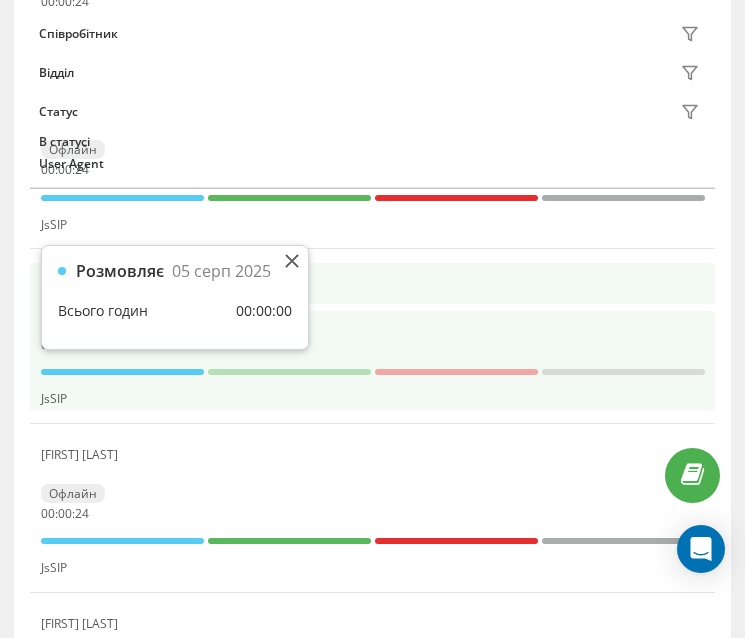 scroll, scrollTop: 995, scrollLeft: 0, axis: vertical 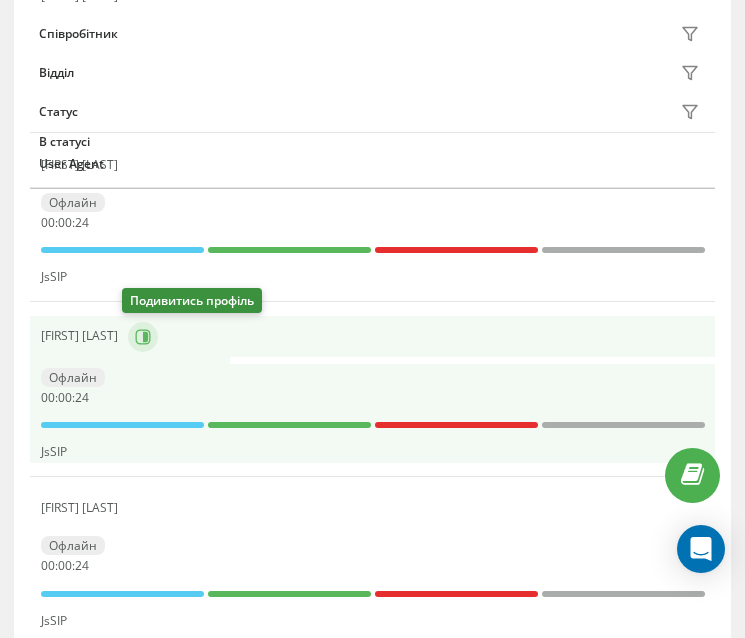 click 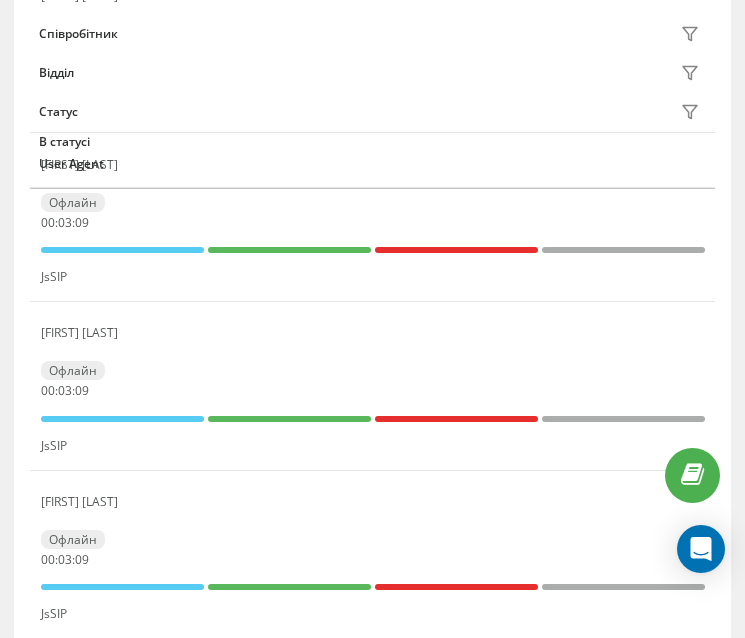 scroll, scrollTop: 995, scrollLeft: 0, axis: vertical 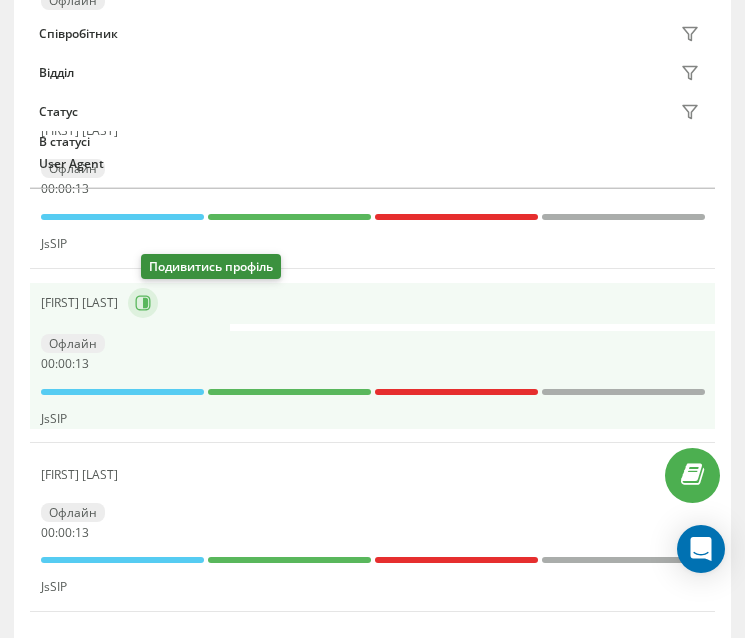 click at bounding box center (143, 303) 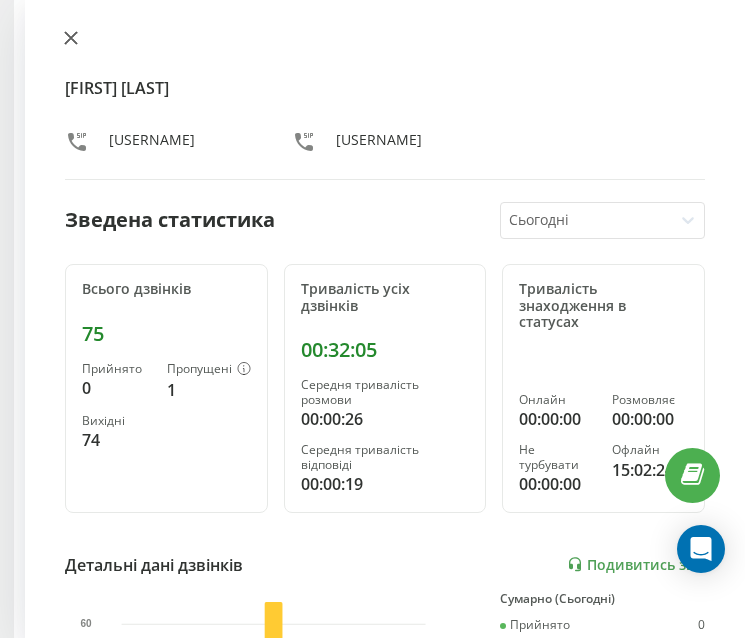 click at bounding box center (71, 39) 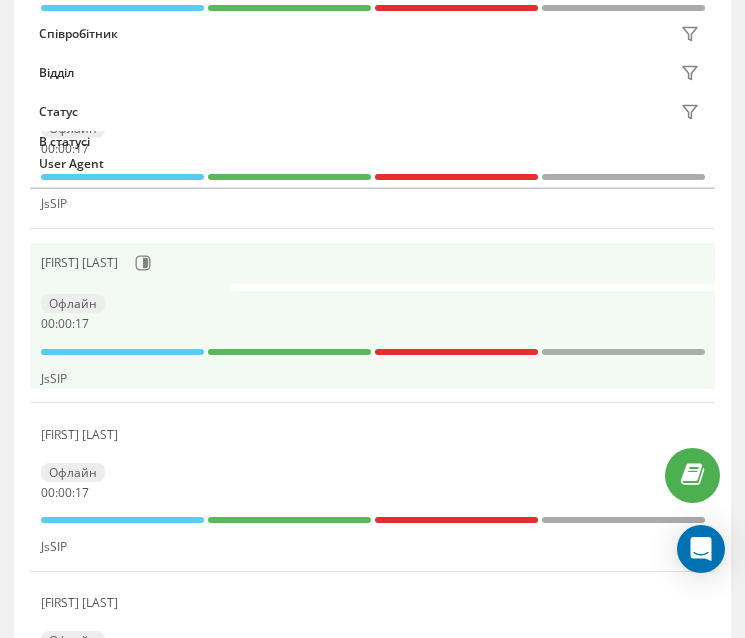 scroll, scrollTop: 1297, scrollLeft: 0, axis: vertical 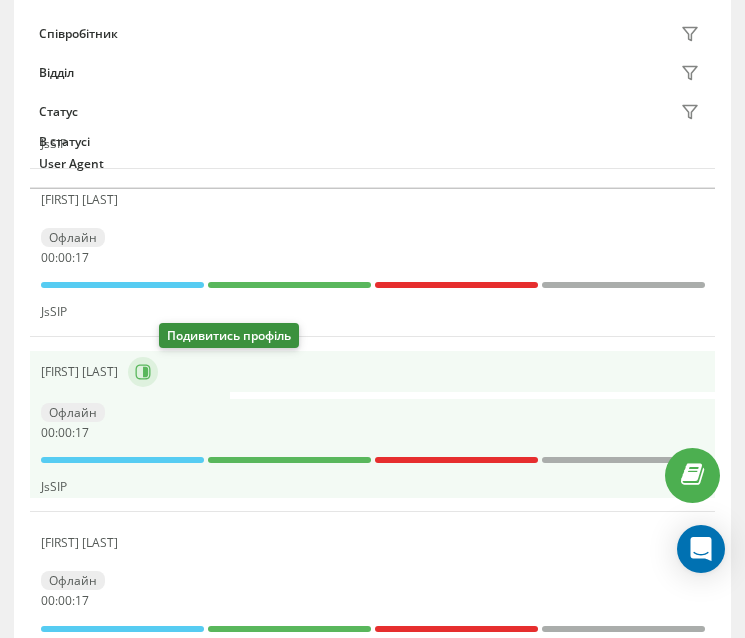click at bounding box center (143, 372) 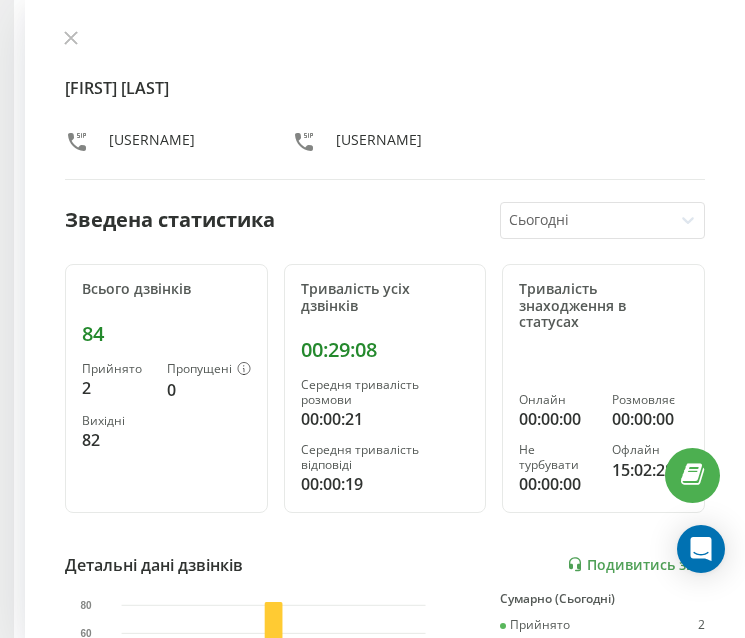 click on "[FIRST] [LAST] [USERNAME] [USERNAME]" at bounding box center (385, 105) 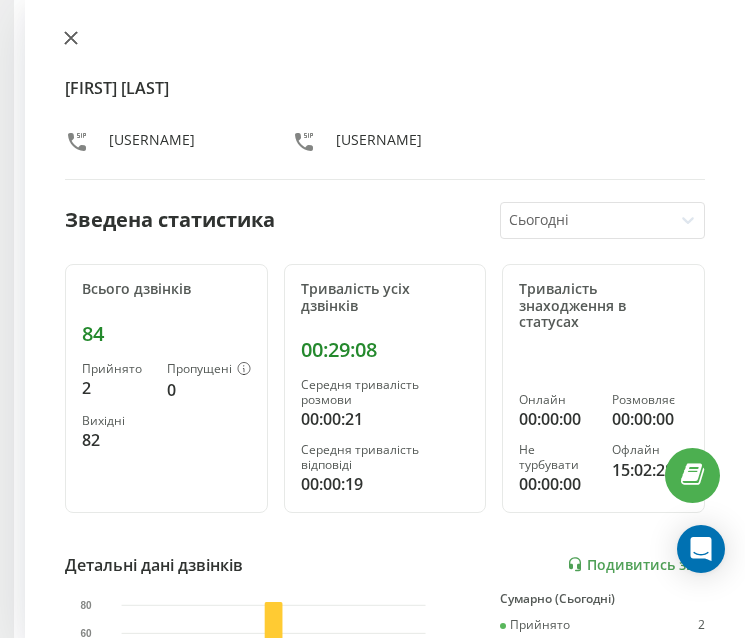 click 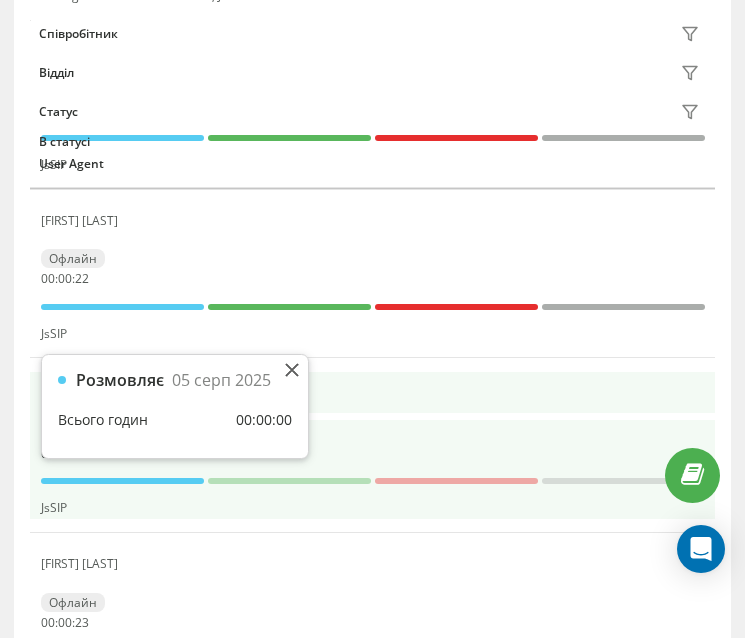 scroll, scrollTop: 697, scrollLeft: 0, axis: vertical 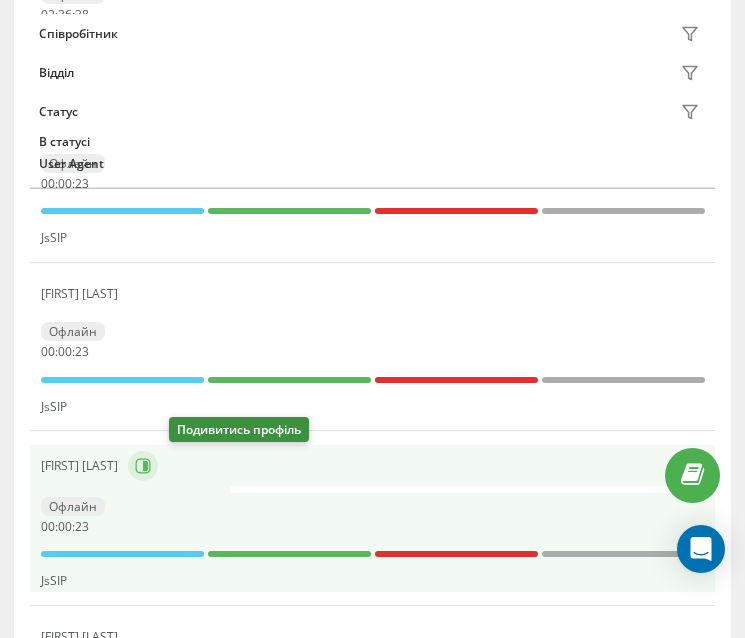 click 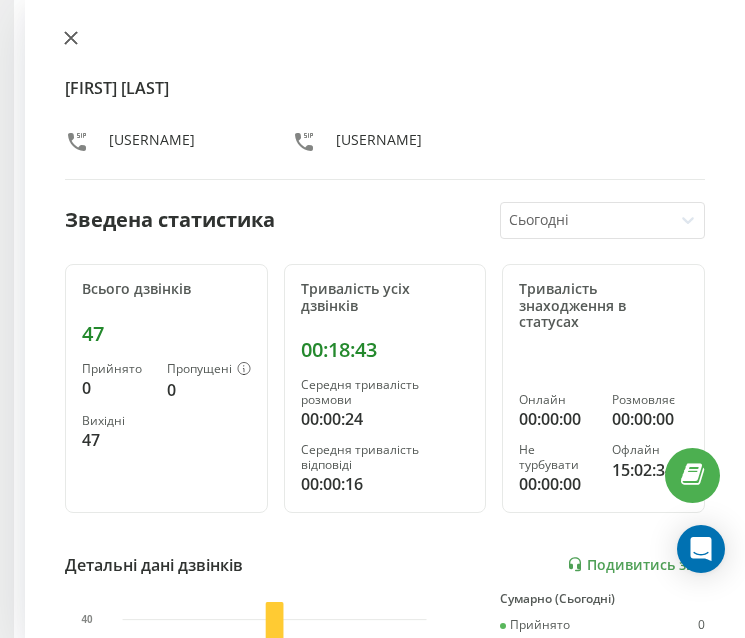 click 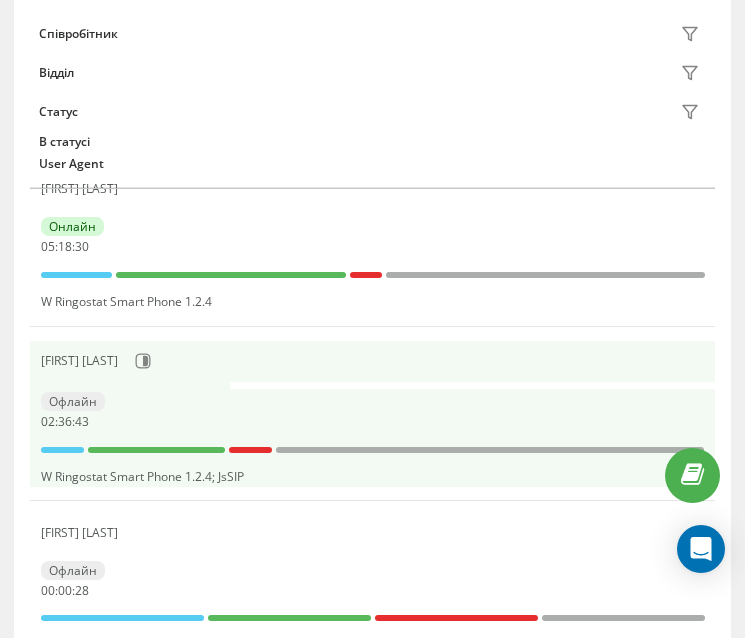 scroll, scrollTop: 197, scrollLeft: 0, axis: vertical 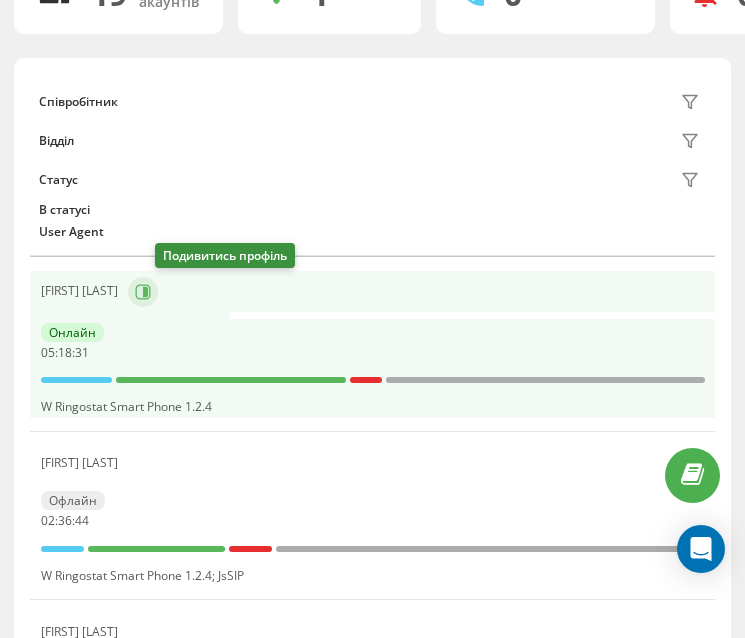 click 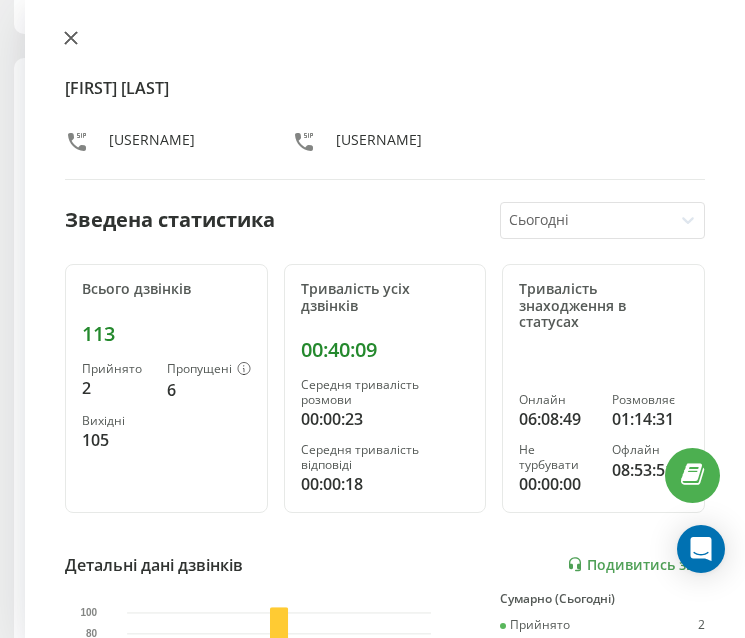click 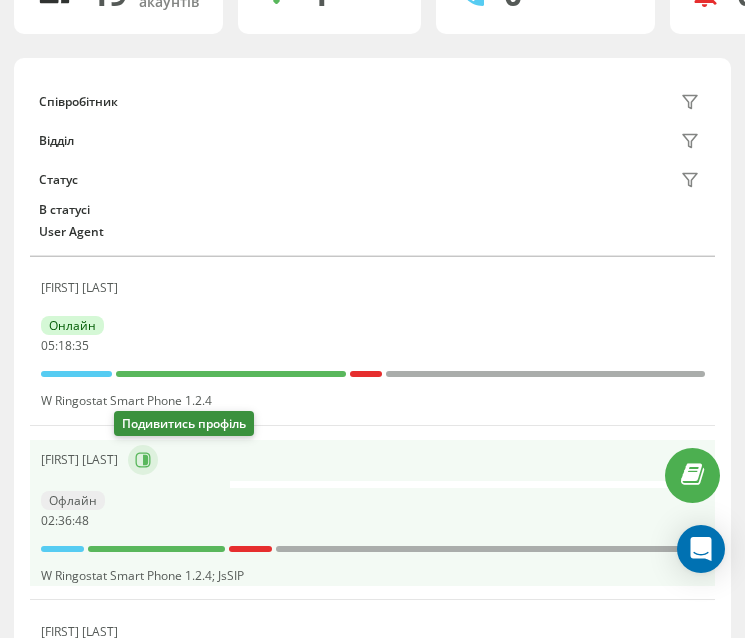 click 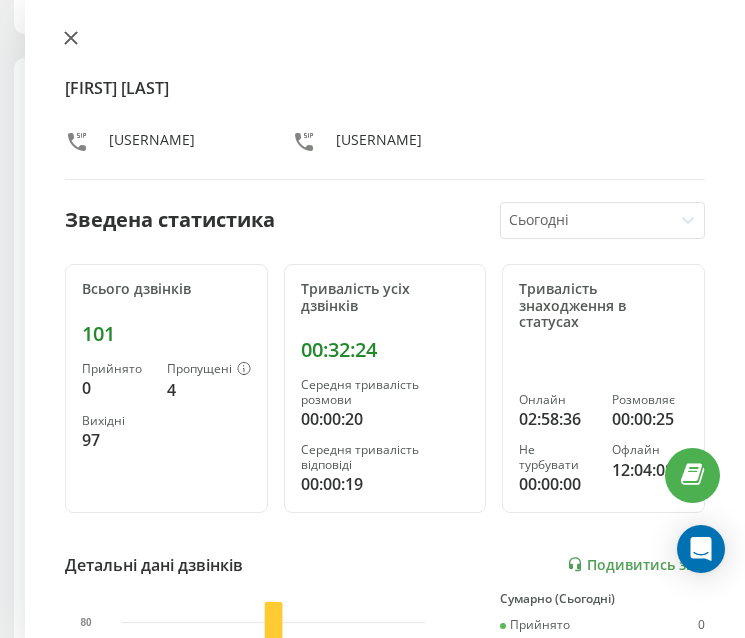 click 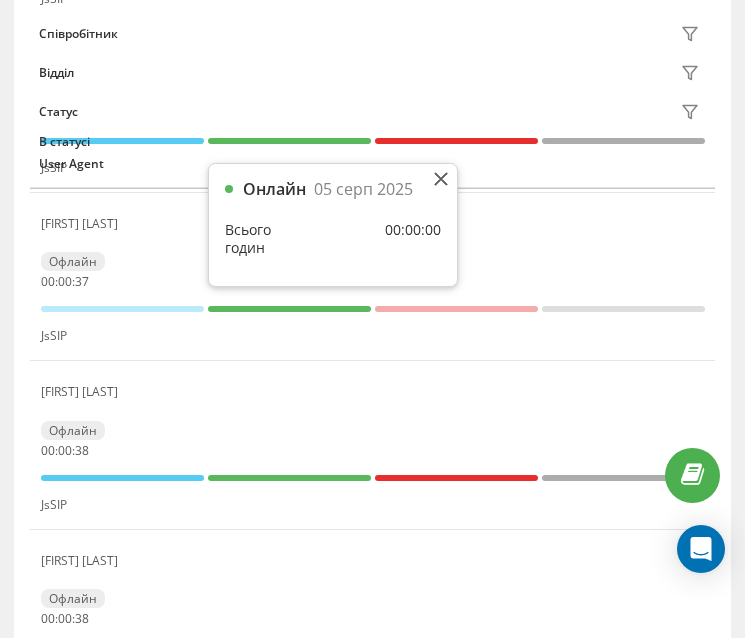 scroll, scrollTop: 1091, scrollLeft: 0, axis: vertical 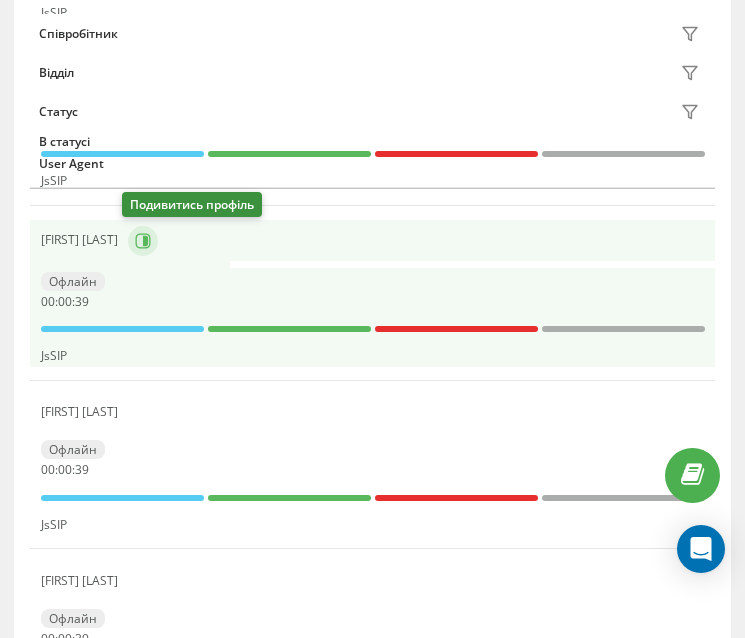 click at bounding box center [143, 241] 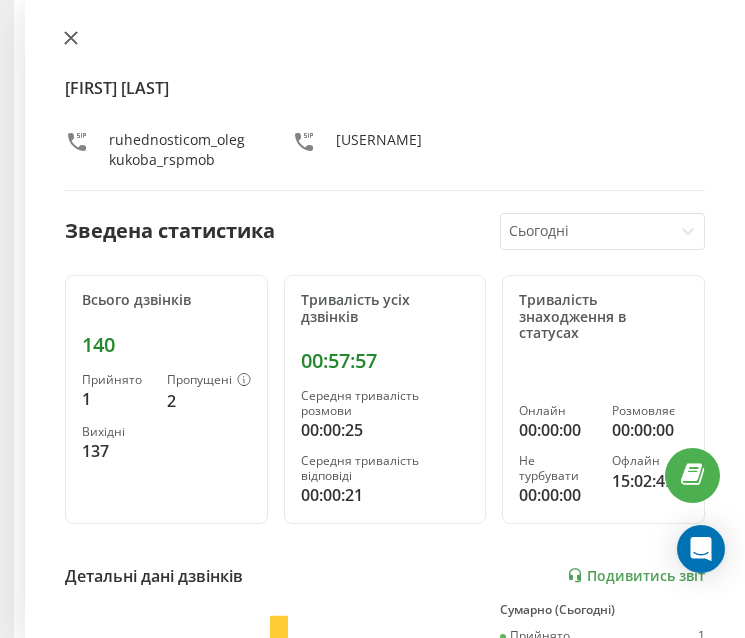 click 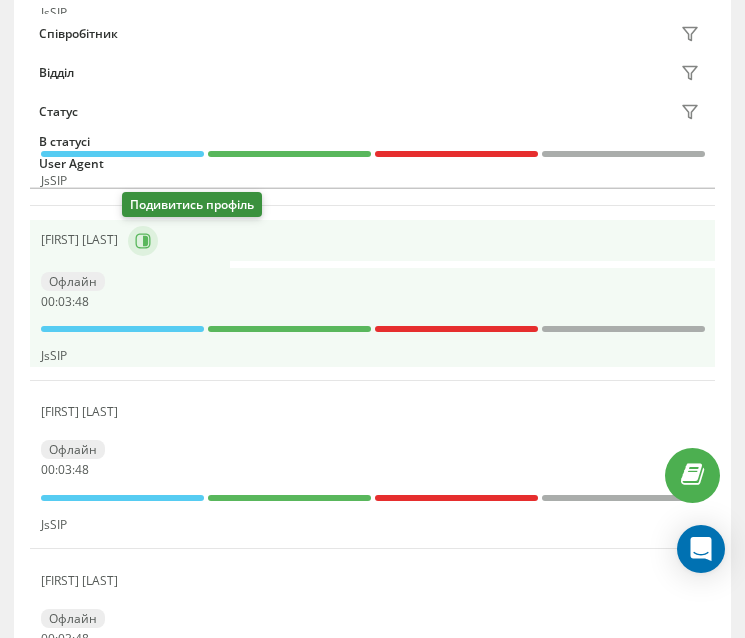 click 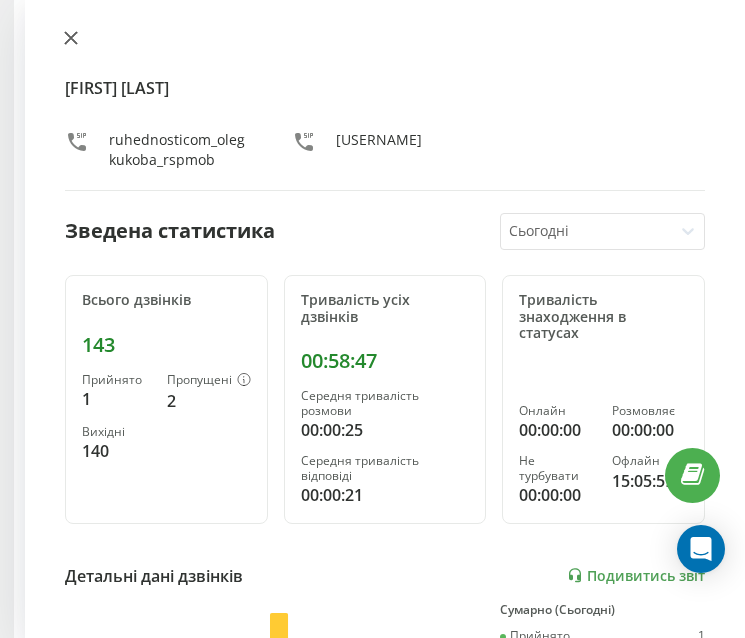 click at bounding box center (71, 39) 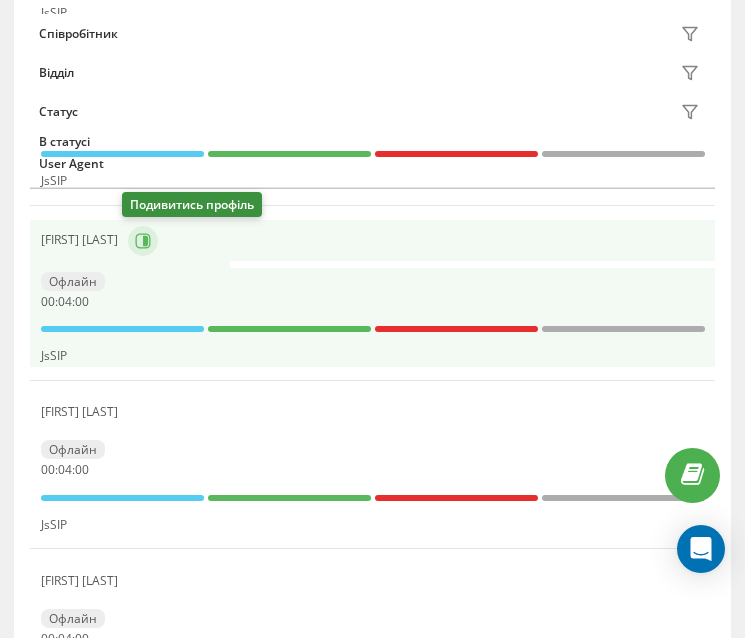 click 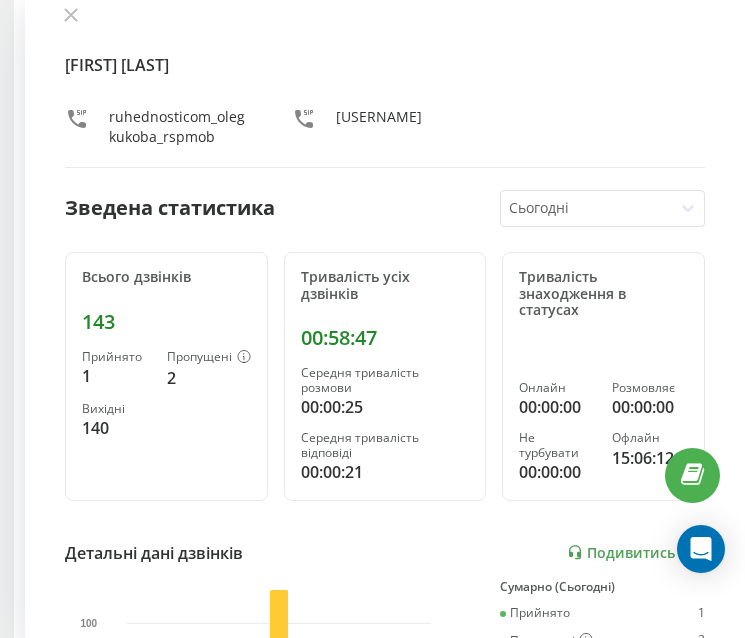 scroll, scrollTop: 0, scrollLeft: 0, axis: both 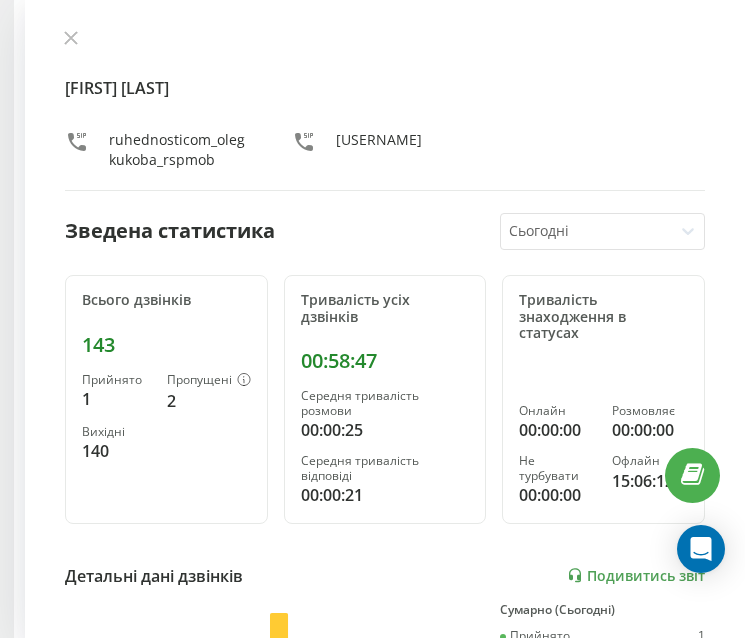 click on "Сьогодні" at bounding box center (586, 231) 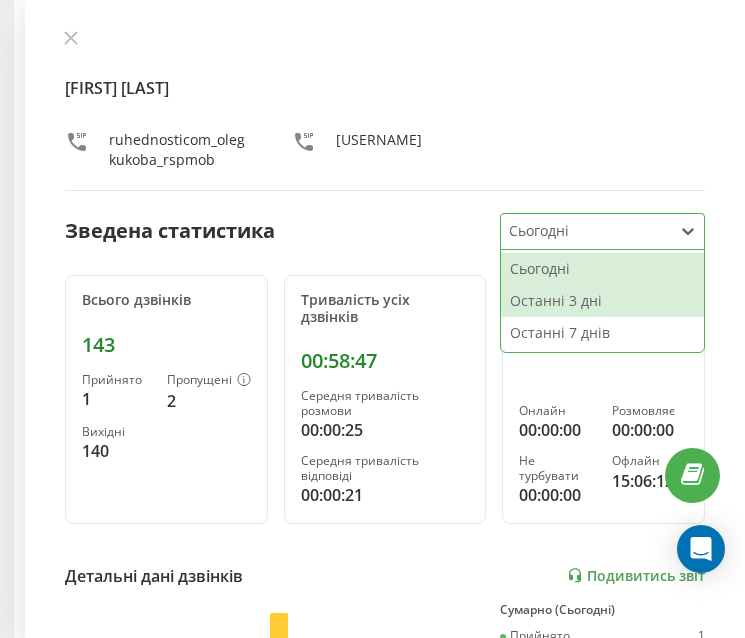 click on "Останні 3 дні" at bounding box center (602, 301) 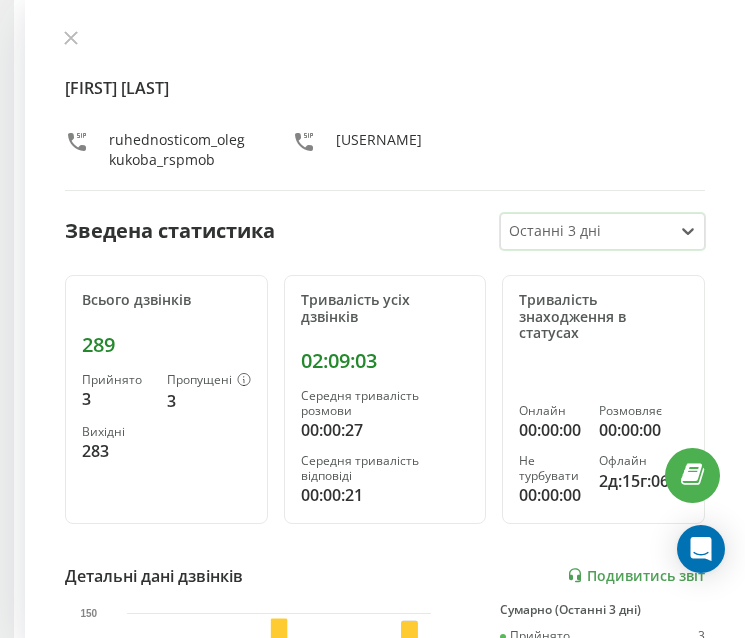 click at bounding box center [587, 231] 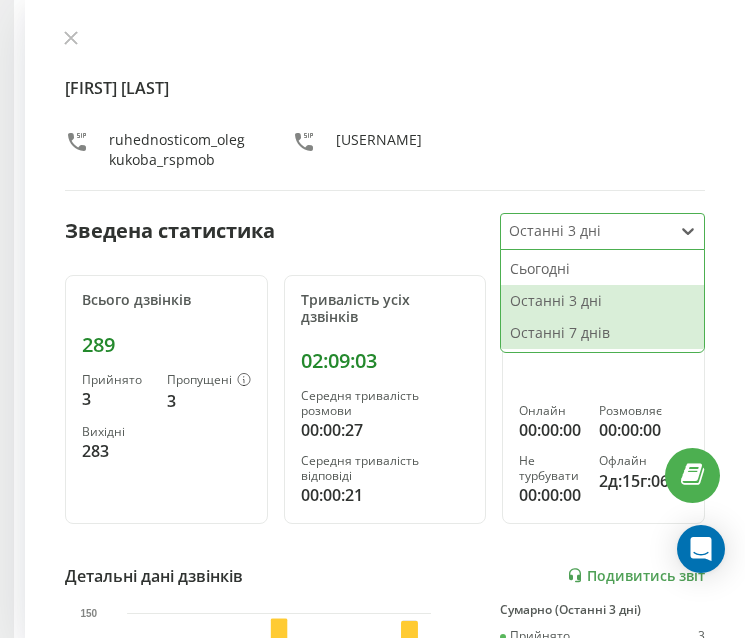 click on "Останні 7 днів" at bounding box center [602, 333] 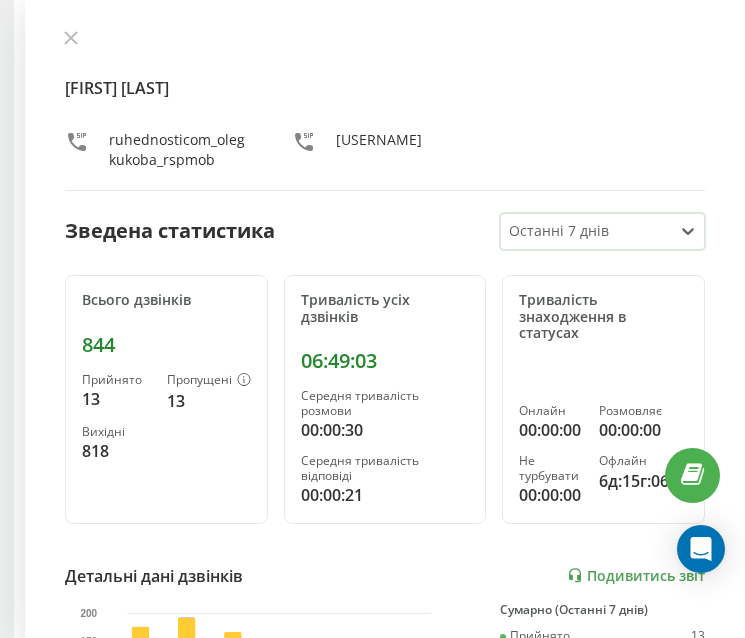 click at bounding box center (587, 231) 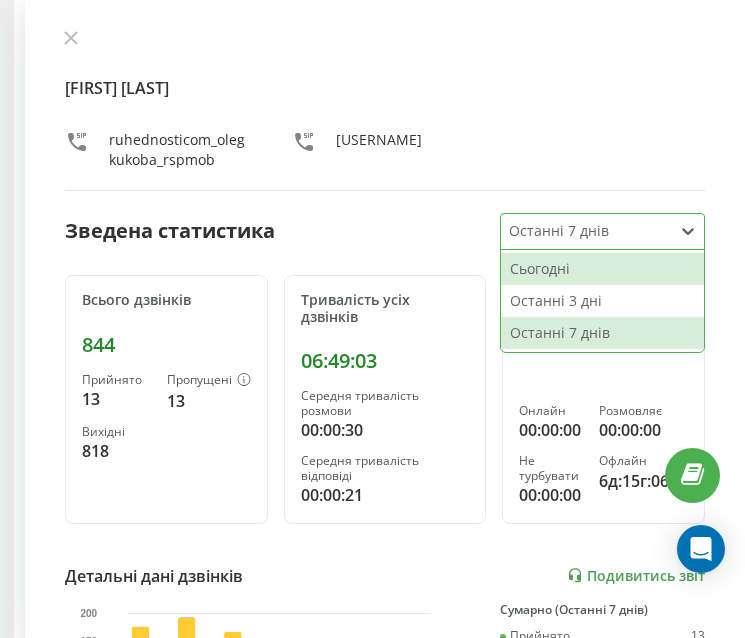 click on "Сьогодні" at bounding box center [602, 269] 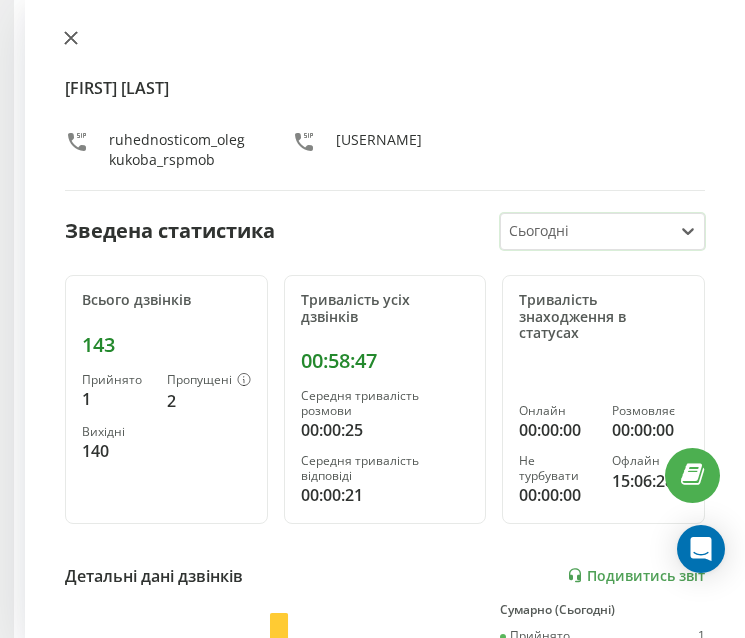 click at bounding box center [71, 39] 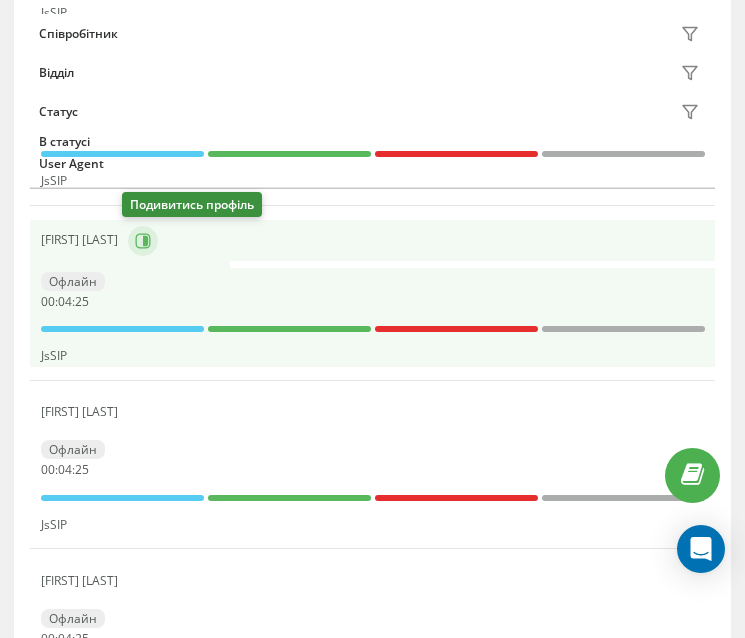 click at bounding box center (143, 241) 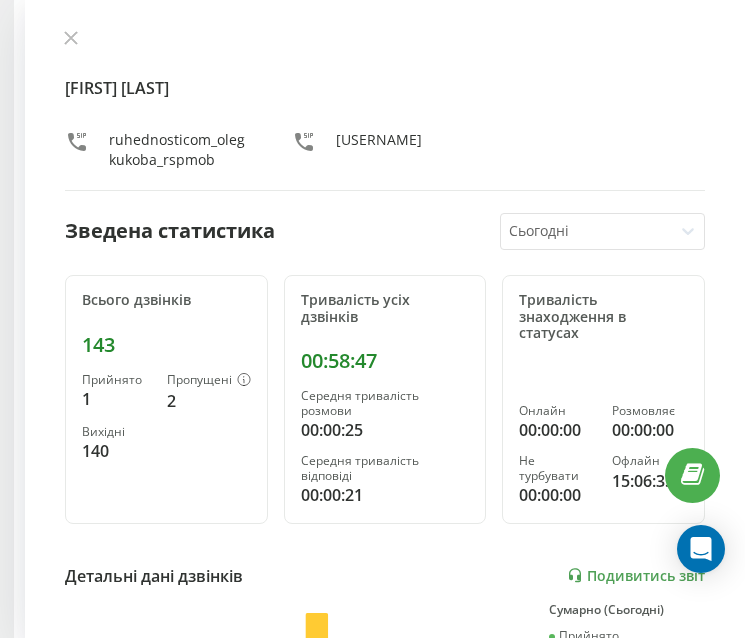click at bounding box center (688, 231) 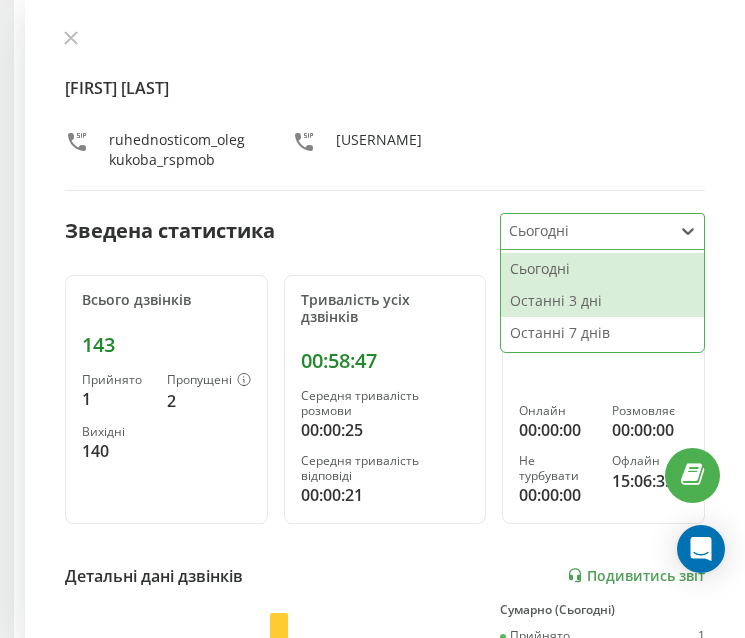 click on "Останні 3 дні" at bounding box center [602, 301] 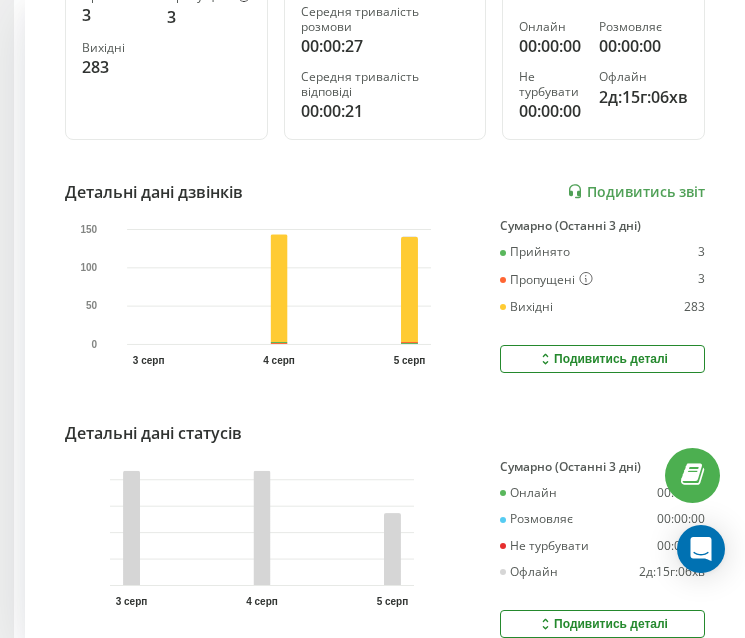 scroll, scrollTop: 400, scrollLeft: 0, axis: vertical 